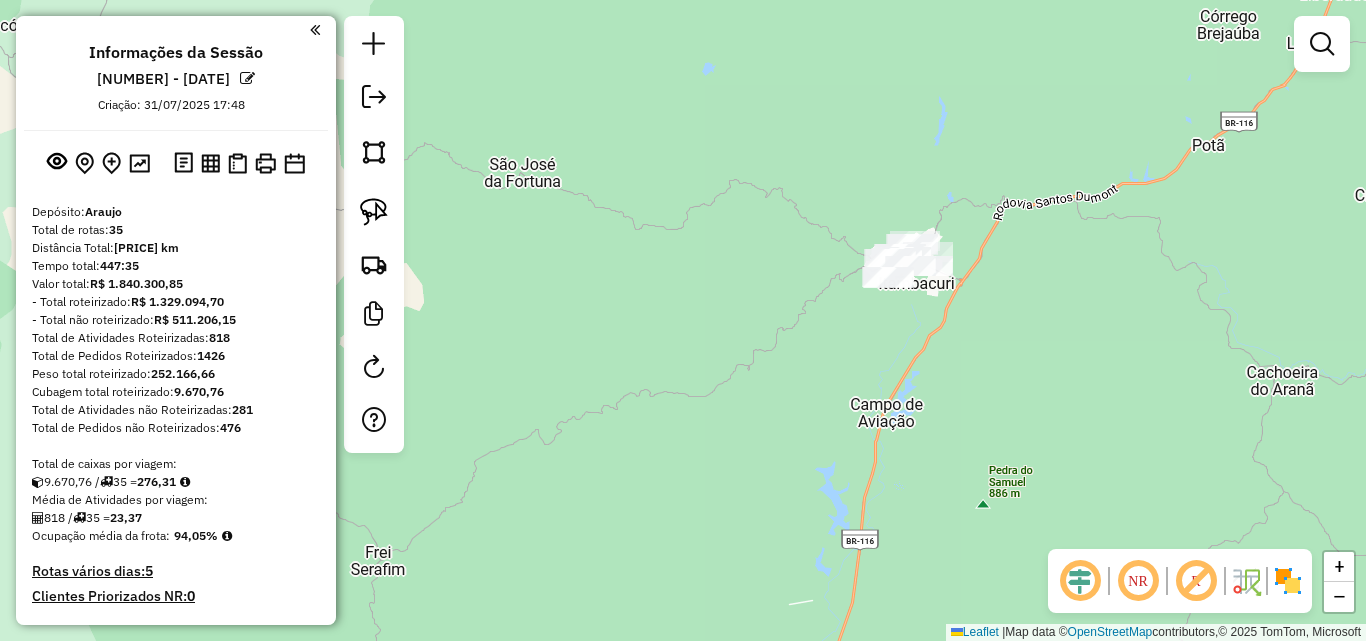 scroll, scrollTop: 0, scrollLeft: 0, axis: both 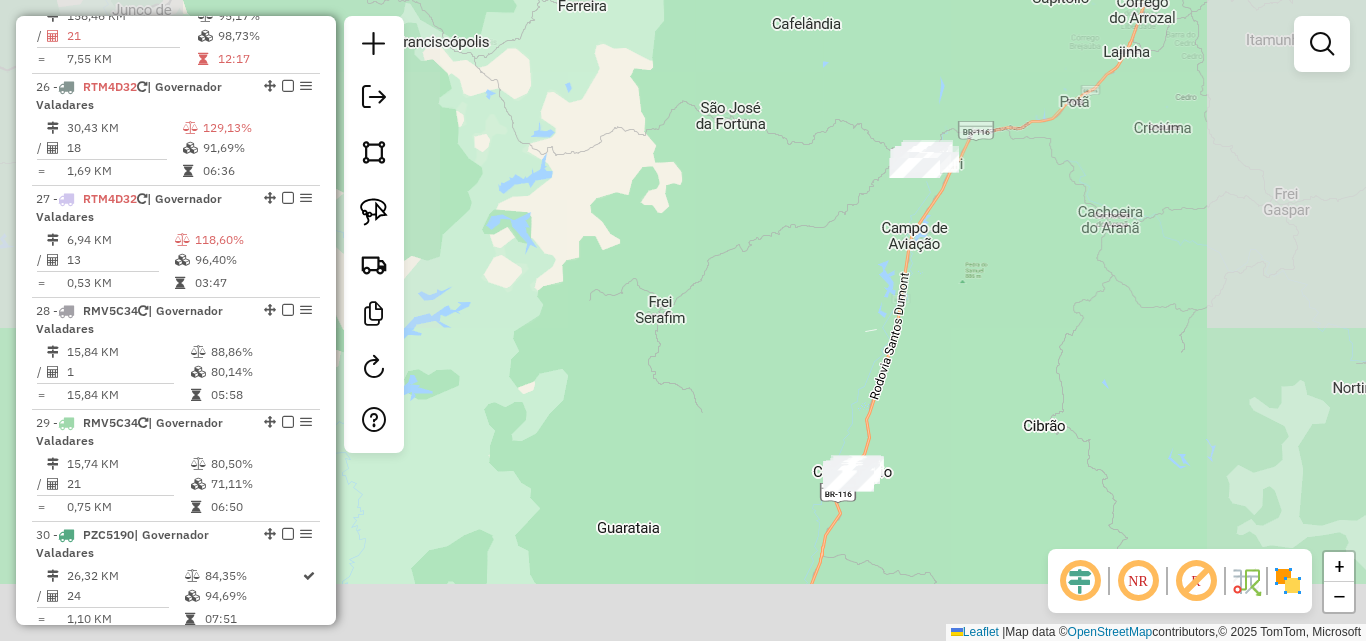 drag, startPoint x: 873, startPoint y: 373, endPoint x: 933, endPoint y: 219, distance: 165.27553 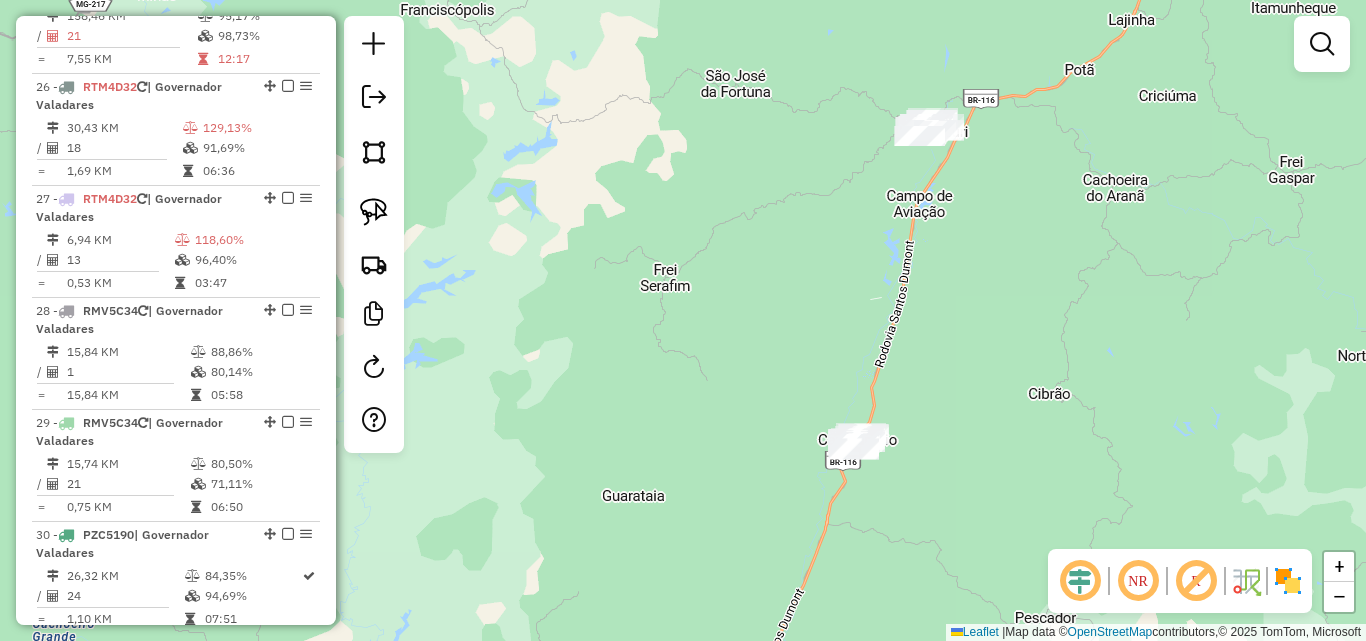 drag, startPoint x: 381, startPoint y: 207, endPoint x: 685, endPoint y: 327, distance: 326.82718 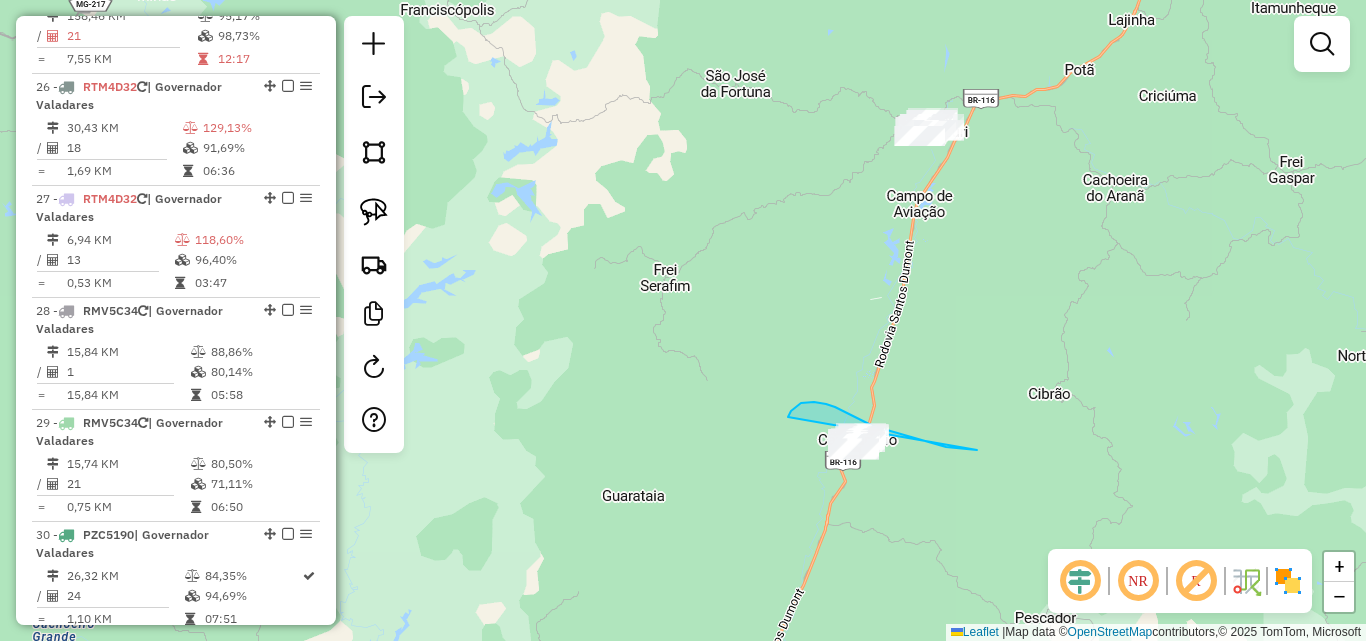 drag, startPoint x: 970, startPoint y: 450, endPoint x: 865, endPoint y: 479, distance: 108.93117 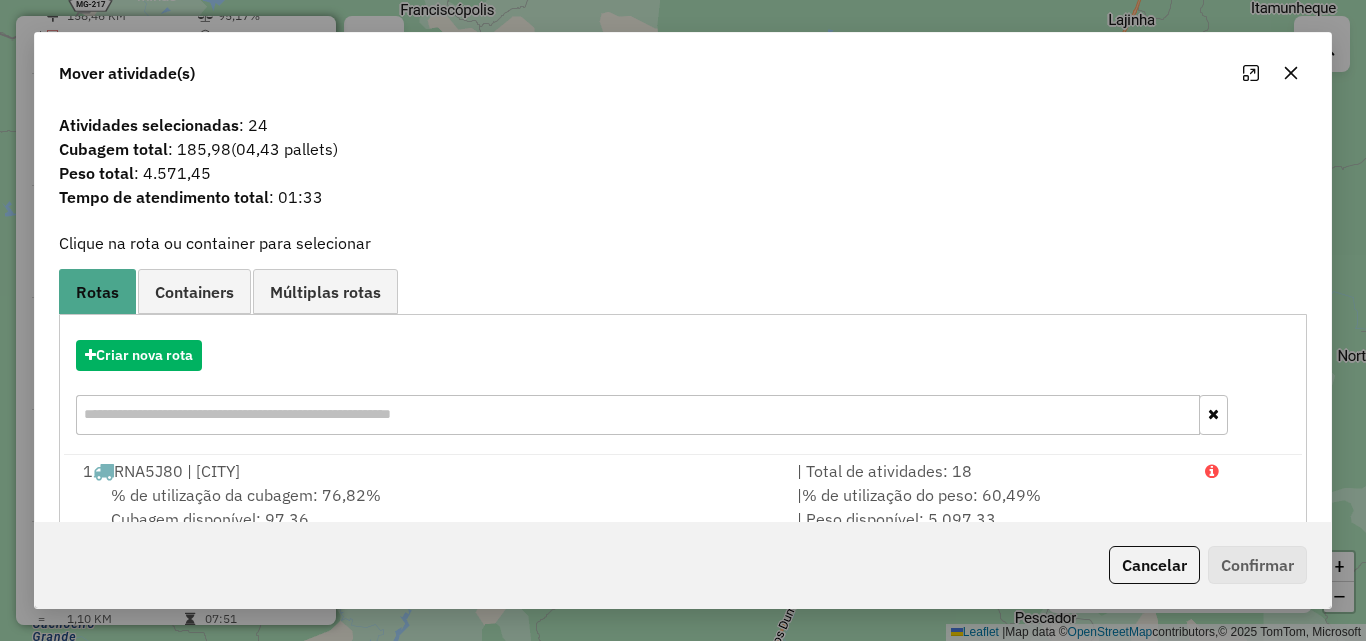 click 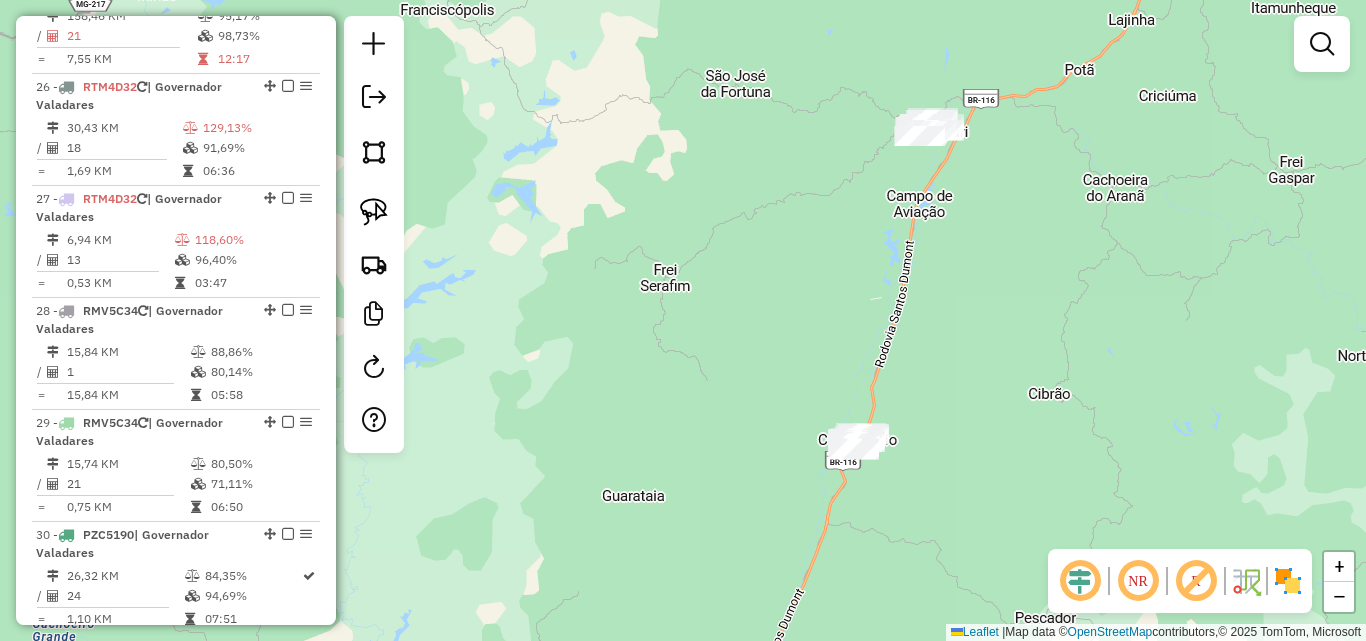 click on "Janela de atendimento Grade de atendimento Capacidade Transportadoras Veículos Cliente Pedidos  Rotas Selecione os dias de semana para filtrar as janelas de atendimento  Seg   Ter   Qua   Qui   Sex   Sáb   Dom  Informe o período da janela de atendimento: De: Até:  Filtrar exatamente a janela do cliente  Considerar janela de atendimento padrão  Selecione os dias de semana para filtrar as grades de atendimento  Seg   Ter   Qua   Qui   Sex   Sáb   Dom   Considerar clientes sem dia de atendimento cadastrado  Clientes fora do dia de atendimento selecionado Filtrar as atividades entre os valores definidos abaixo:  Peso mínimo:   Peso máximo:   Cubagem mínima:   Cubagem máxima:   De:   Até:  Filtrar as atividades entre o tempo de atendimento definido abaixo:  De:   Até:   Considerar capacidade total dos clientes não roteirizados Transportadora: Selecione um ou mais itens Tipo de veículo: Selecione um ou mais itens Veículo: Selecione um ou mais itens Motorista: Selecione um ou mais itens Nome: Rótulo:" 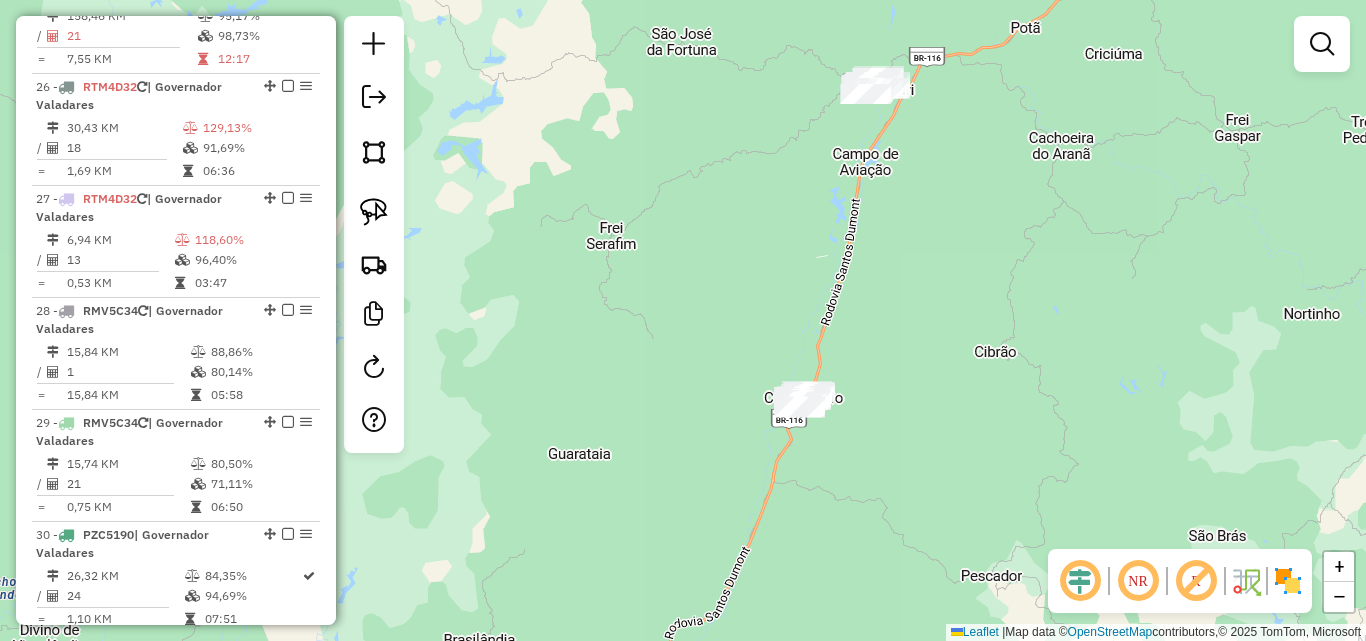 drag, startPoint x: 916, startPoint y: 265, endPoint x: 862, endPoint y: 223, distance: 68.41052 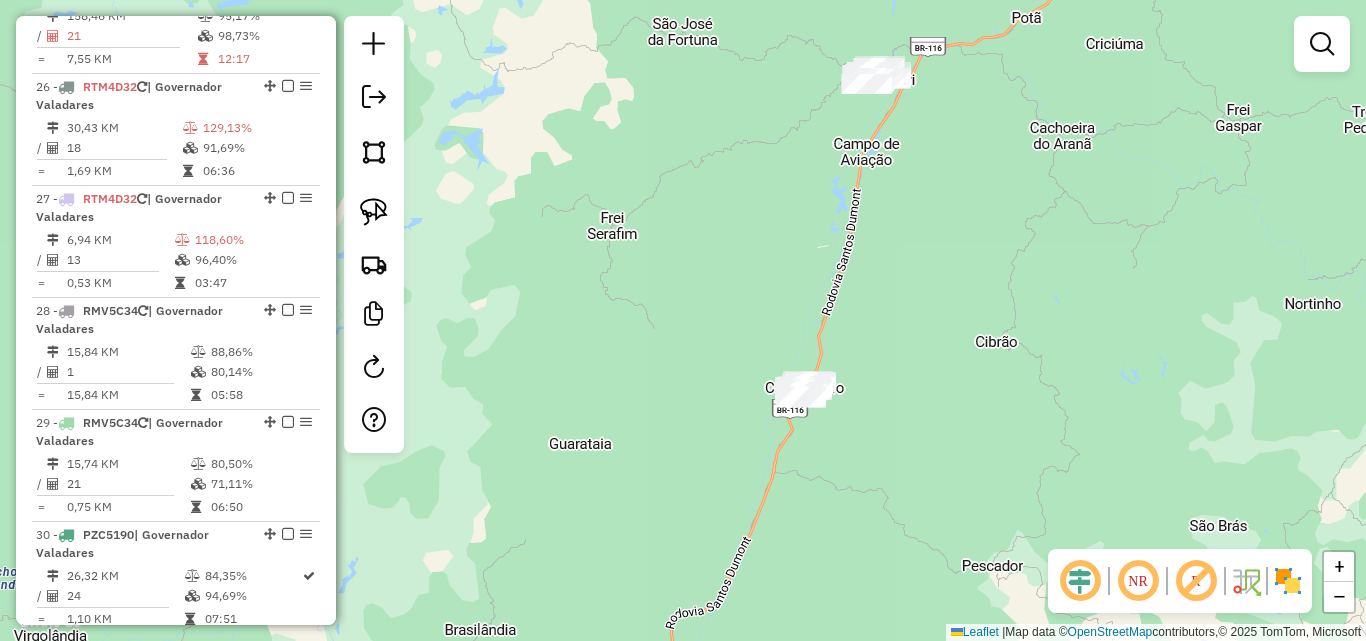 drag, startPoint x: 601, startPoint y: 251, endPoint x: 565, endPoint y: 124, distance: 132.00378 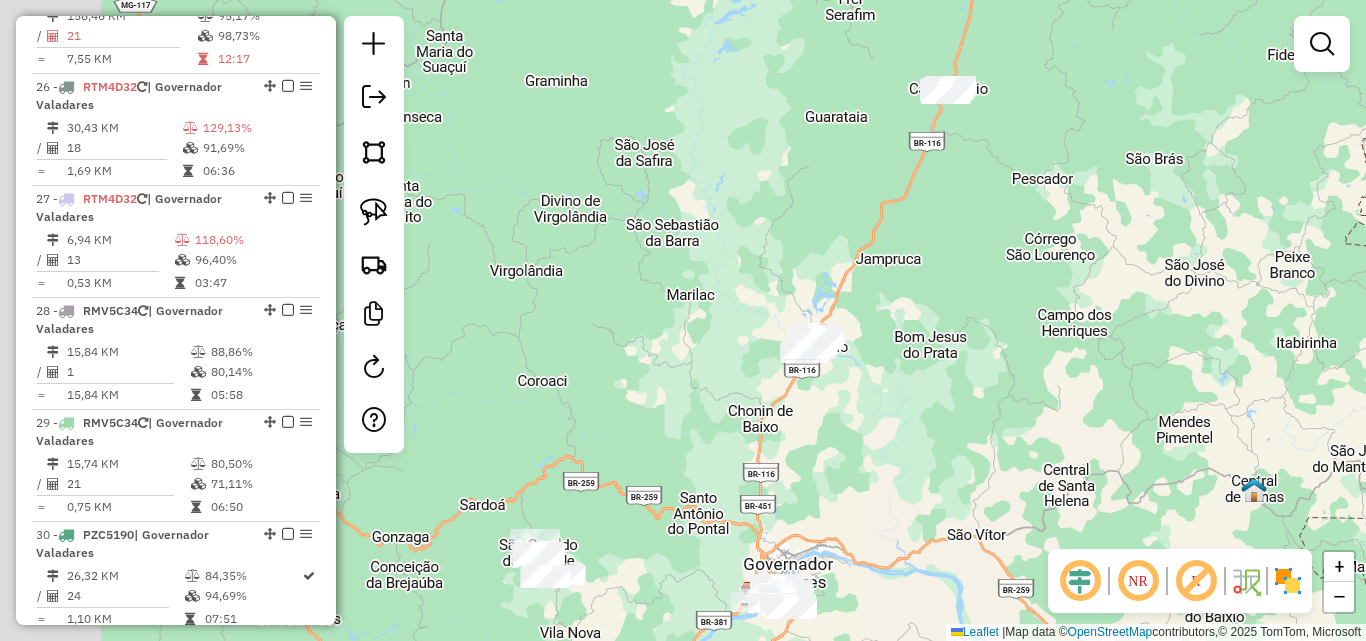 drag, startPoint x: 625, startPoint y: 312, endPoint x: 908, endPoint y: 152, distance: 325.09845 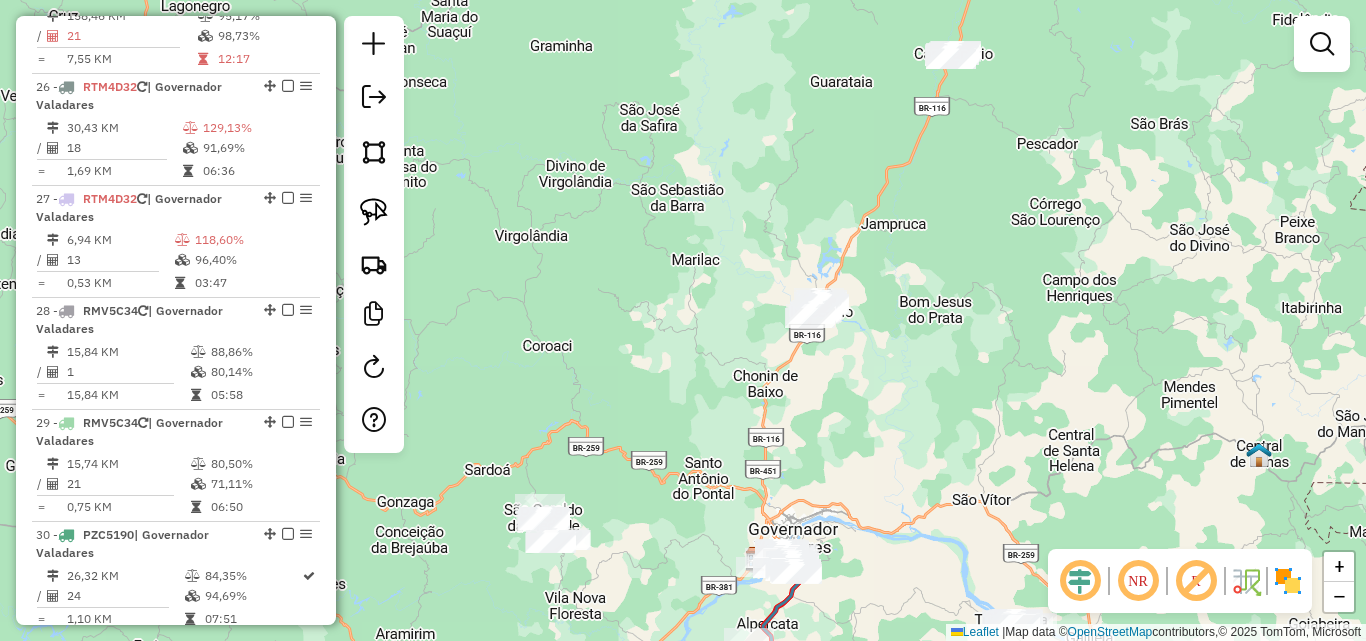 drag, startPoint x: 741, startPoint y: 303, endPoint x: 752, endPoint y: 117, distance: 186.32498 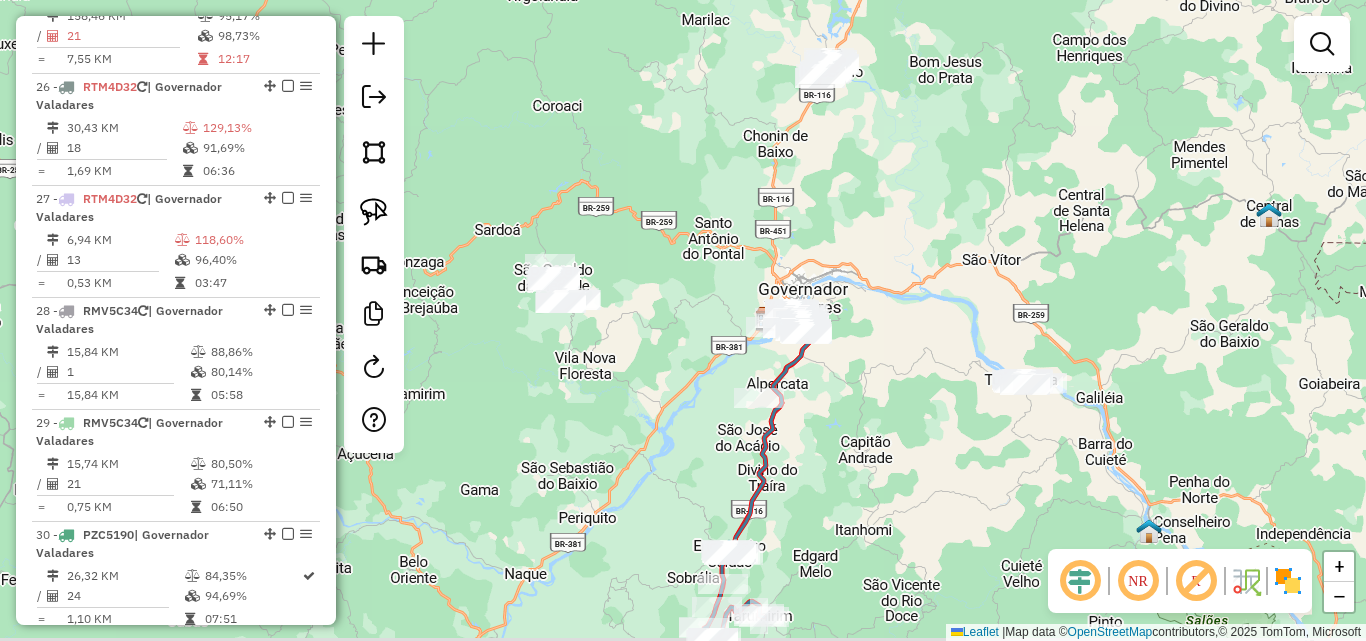 drag, startPoint x: 705, startPoint y: 261, endPoint x: 707, endPoint y: 100, distance: 161.01242 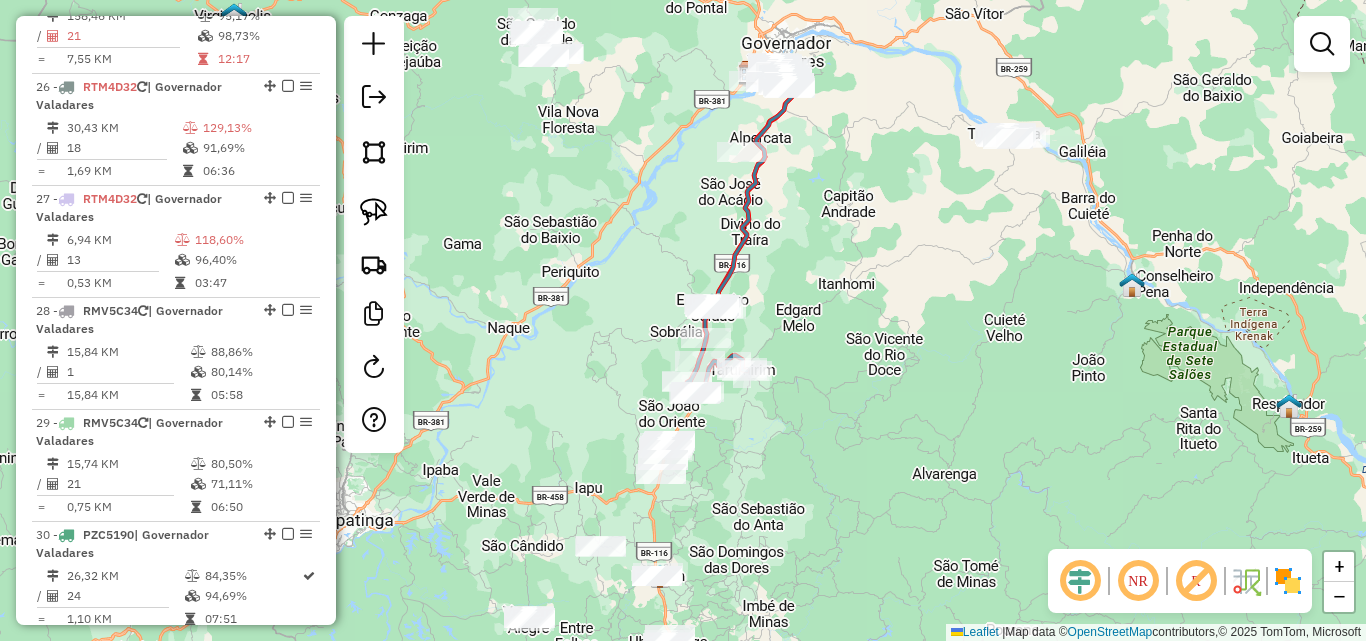 drag, startPoint x: 883, startPoint y: 351, endPoint x: 866, endPoint y: 238, distance: 114.27161 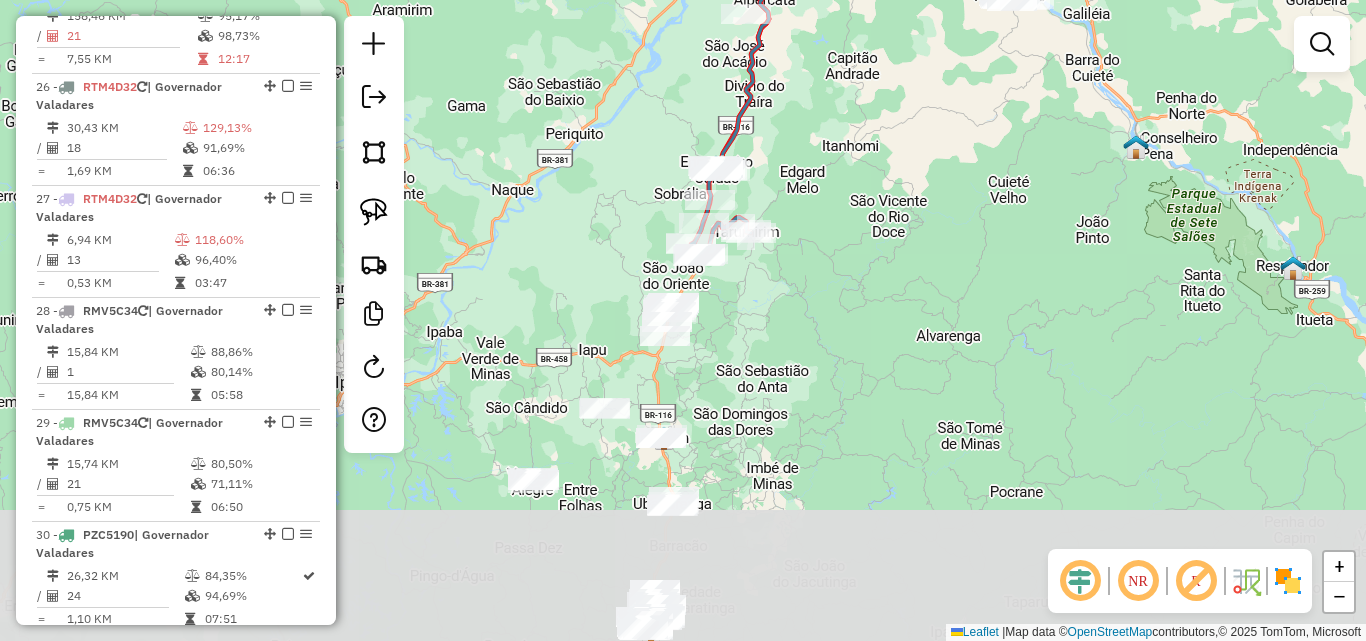 drag, startPoint x: 797, startPoint y: 442, endPoint x: 801, endPoint y: 304, distance: 138.05795 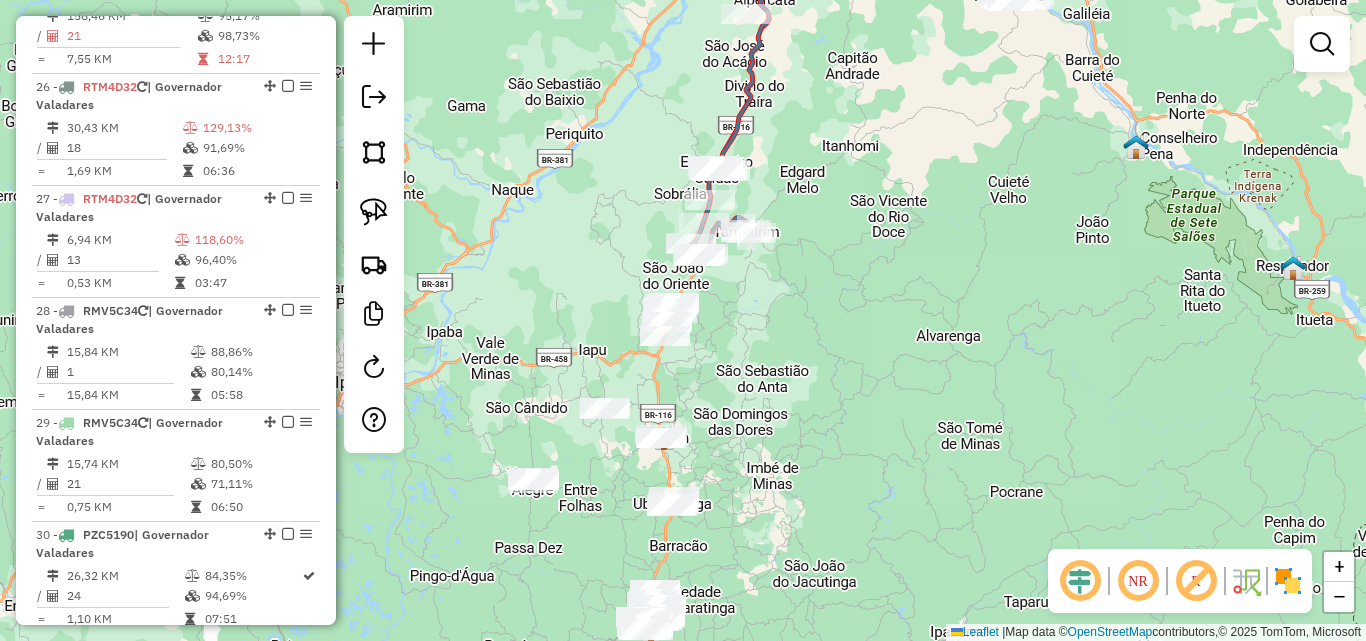 drag, startPoint x: 835, startPoint y: 153, endPoint x: 789, endPoint y: 338, distance: 190.63315 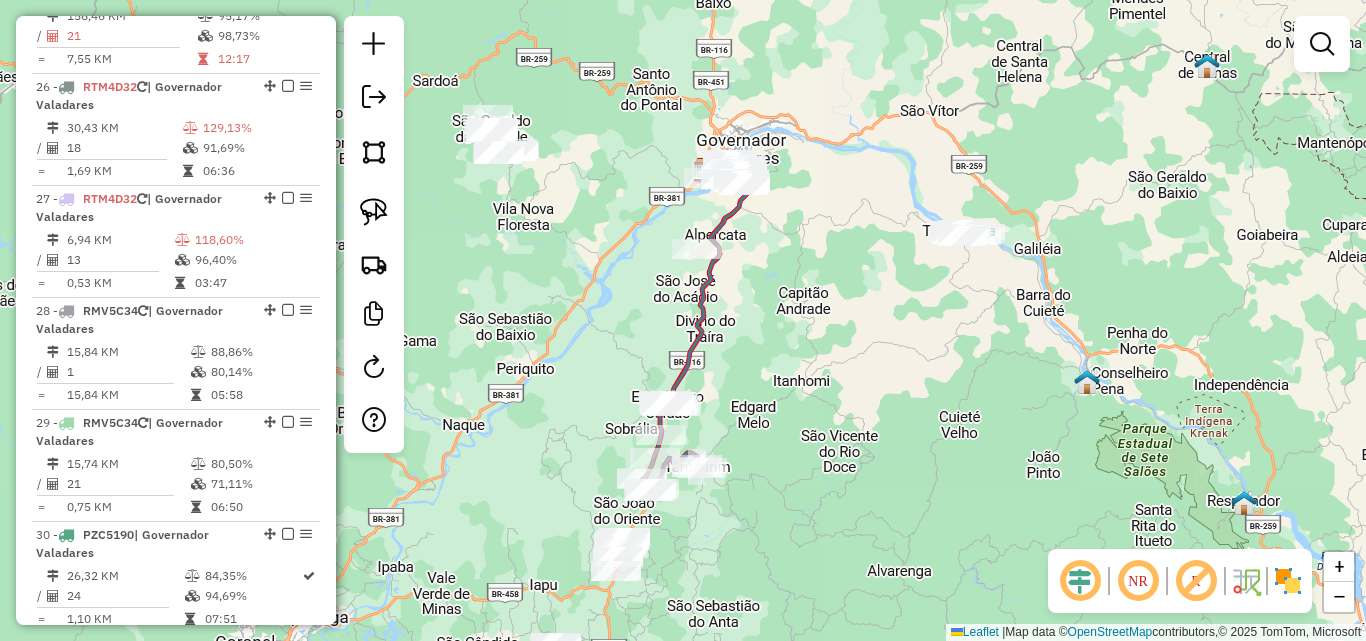 drag, startPoint x: 819, startPoint y: 236, endPoint x: 785, endPoint y: 366, distance: 134.37262 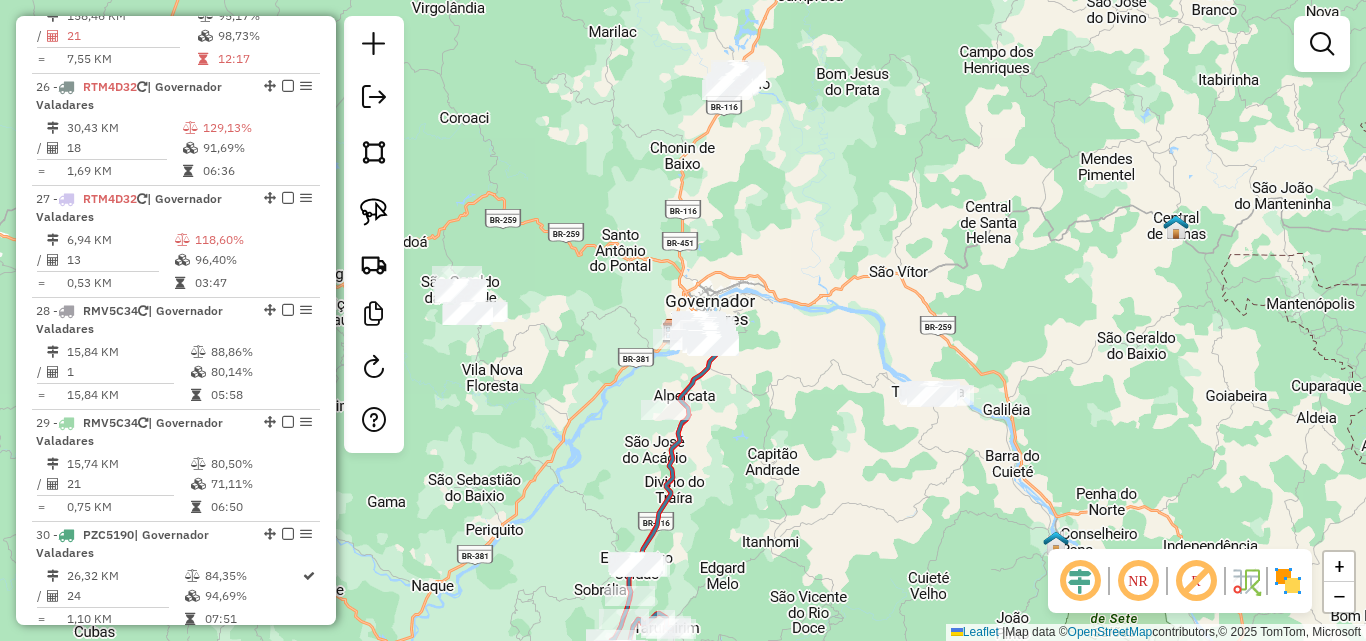 drag, startPoint x: 812, startPoint y: 263, endPoint x: 805, endPoint y: 322, distance: 59.413803 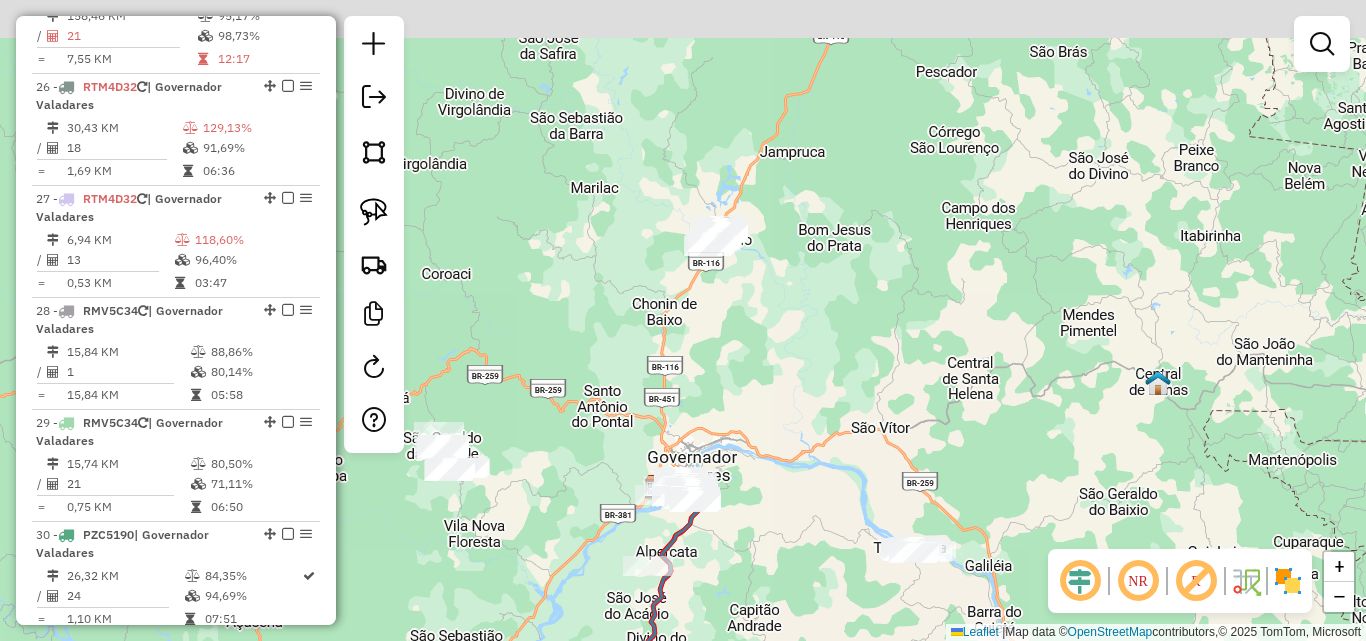 drag, startPoint x: 806, startPoint y: 241, endPoint x: 786, endPoint y: 351, distance: 111.8034 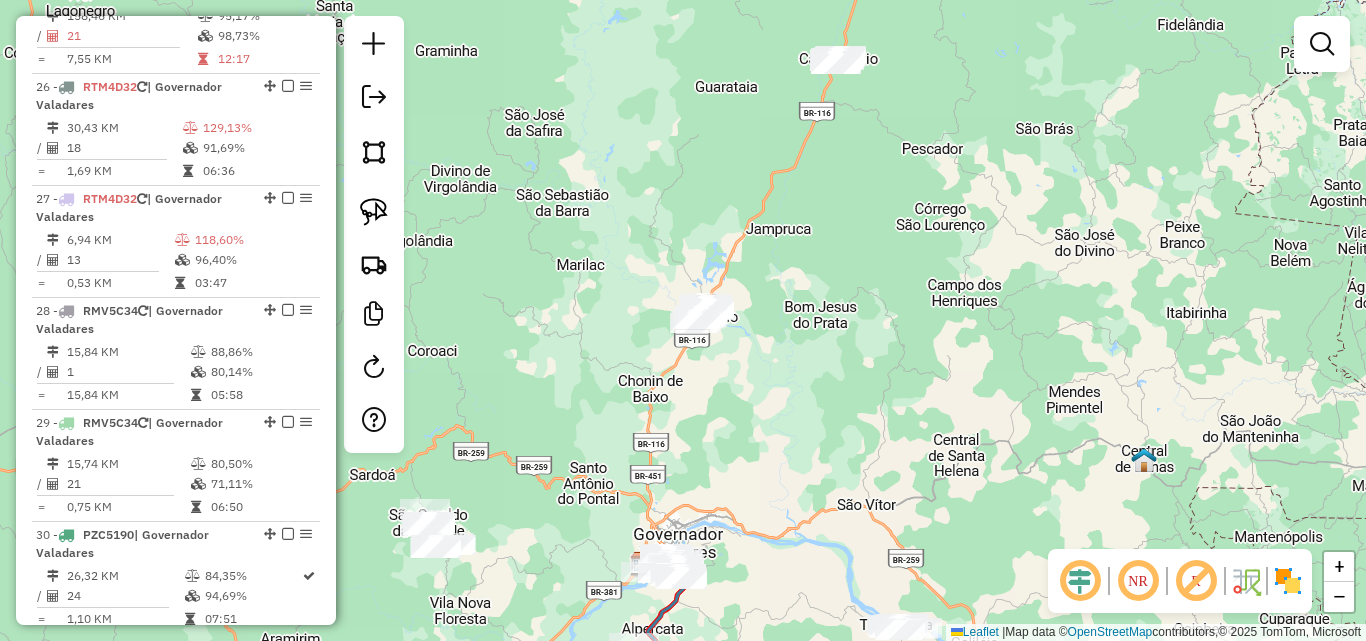 drag, startPoint x: 784, startPoint y: 278, endPoint x: 774, endPoint y: 368, distance: 90.55385 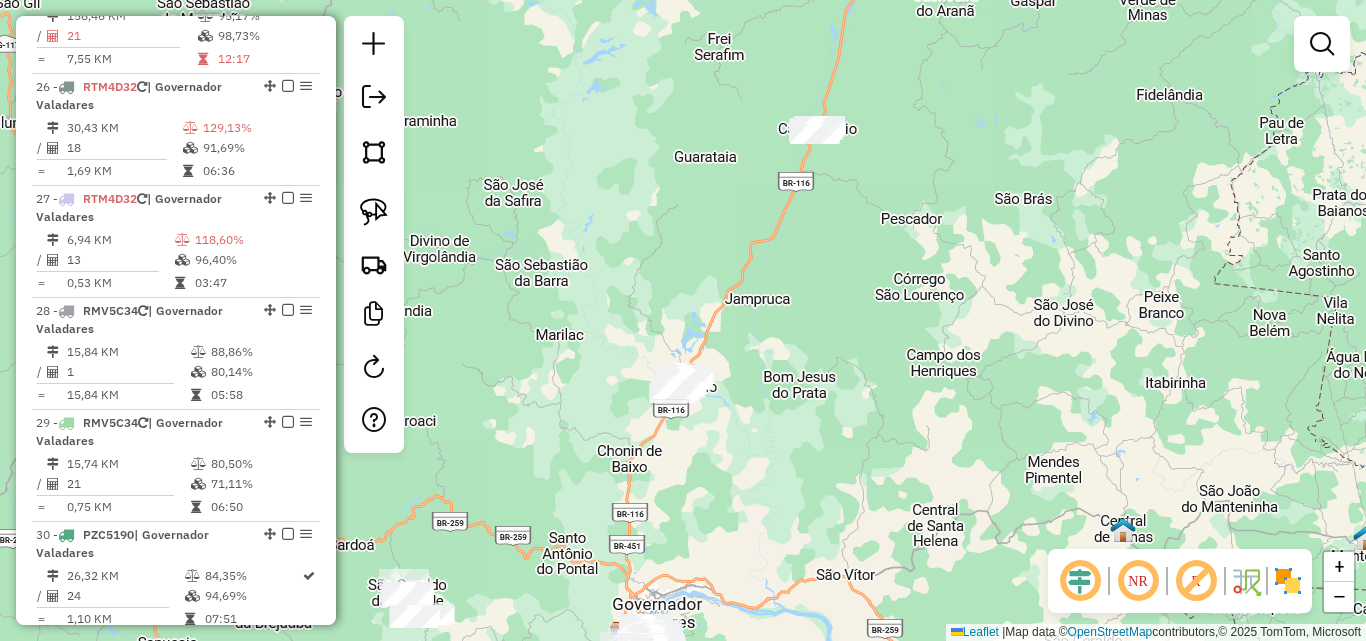 drag, startPoint x: 792, startPoint y: 287, endPoint x: 743, endPoint y: 367, distance: 93.813644 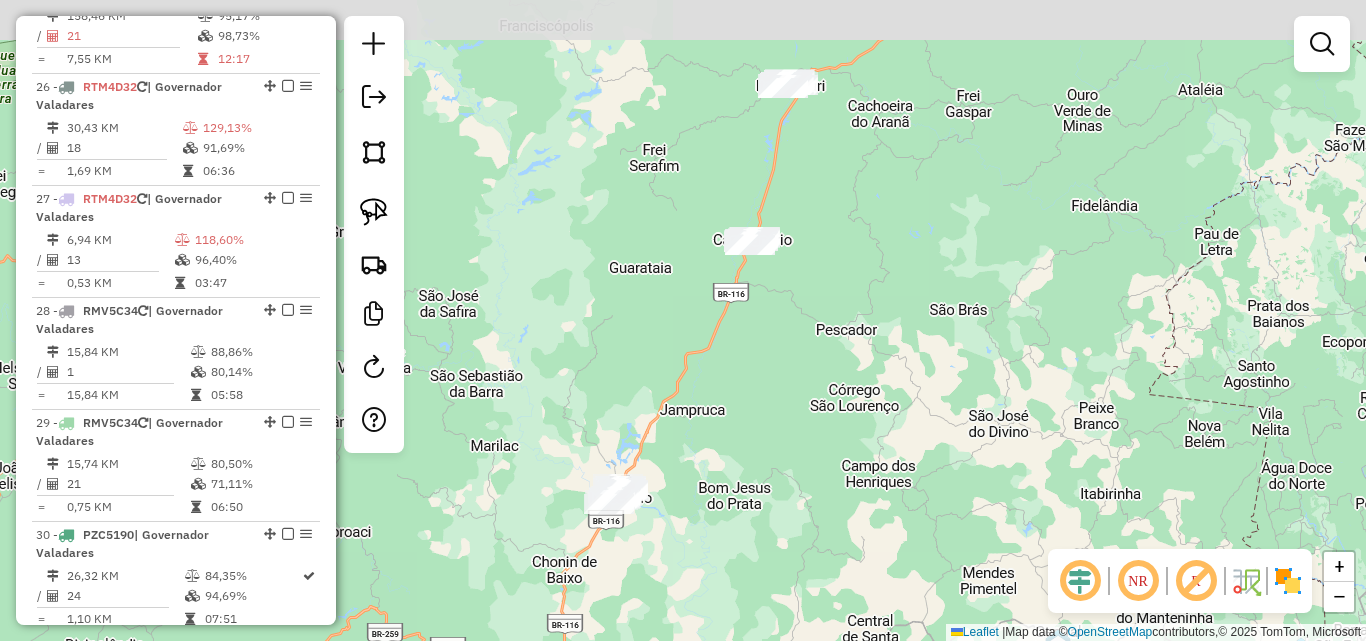 drag, startPoint x: 741, startPoint y: 250, endPoint x: 709, endPoint y: 318, distance: 75.153175 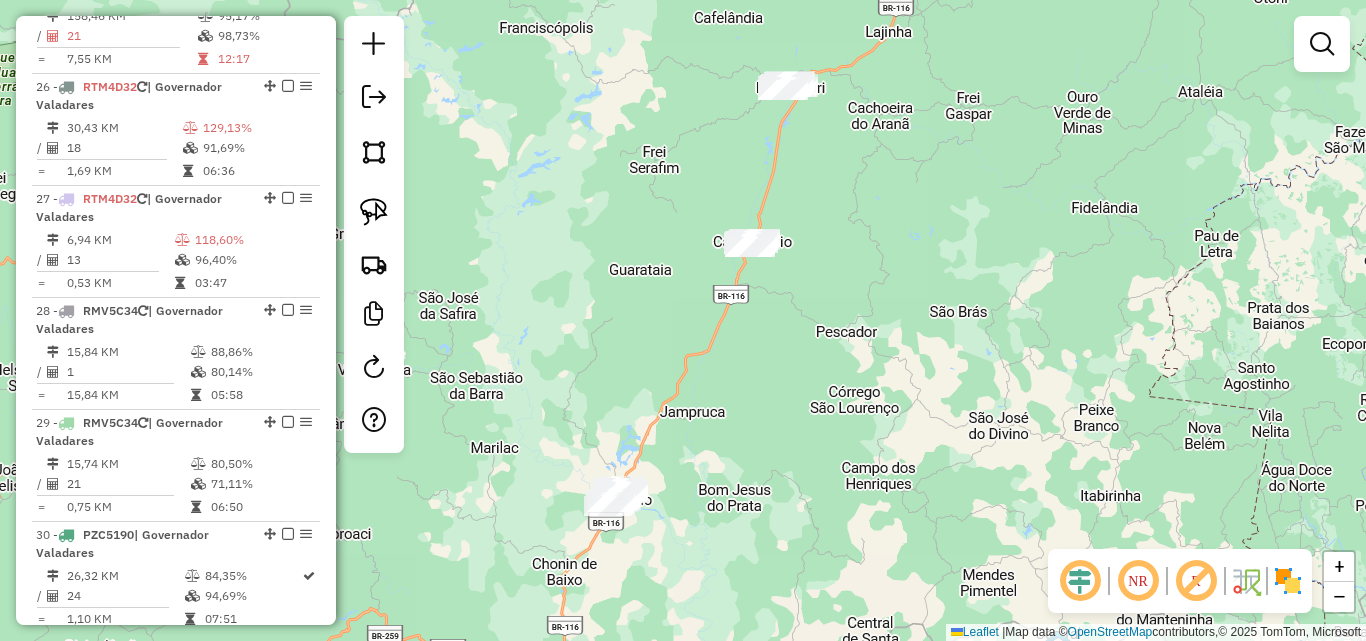drag, startPoint x: 656, startPoint y: 267, endPoint x: 636, endPoint y: 318, distance: 54.781384 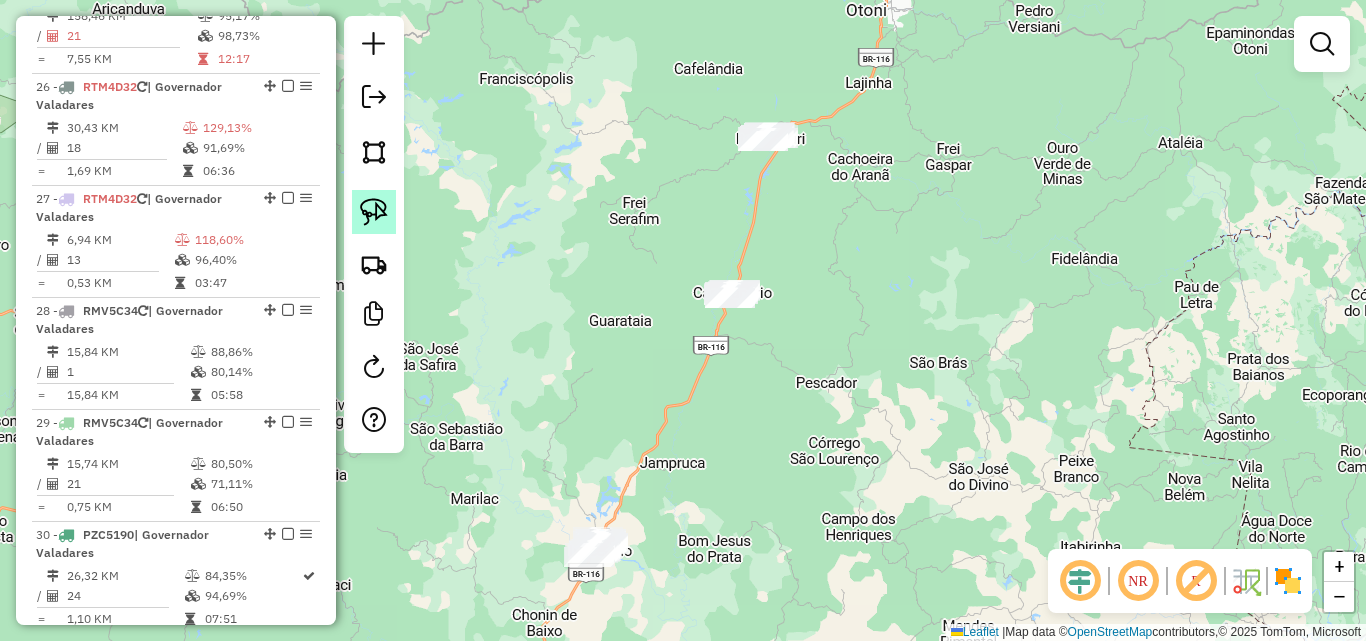 click 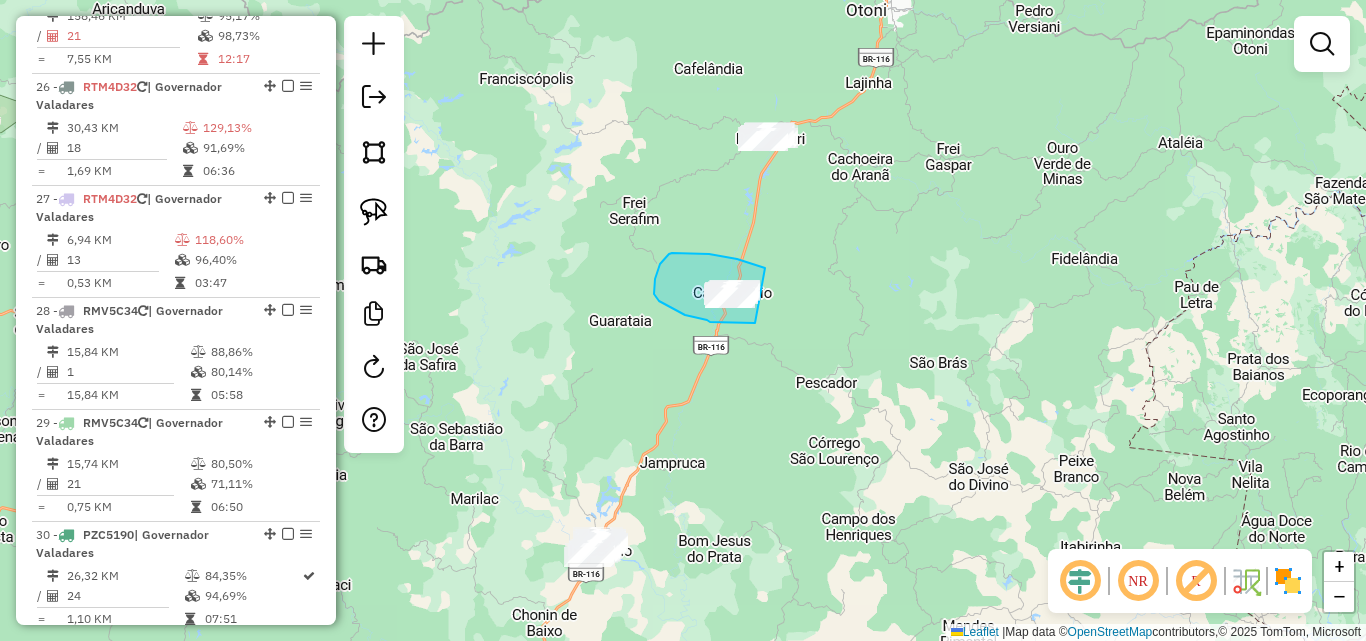 drag, startPoint x: 765, startPoint y: 268, endPoint x: 777, endPoint y: 321, distance: 54.34151 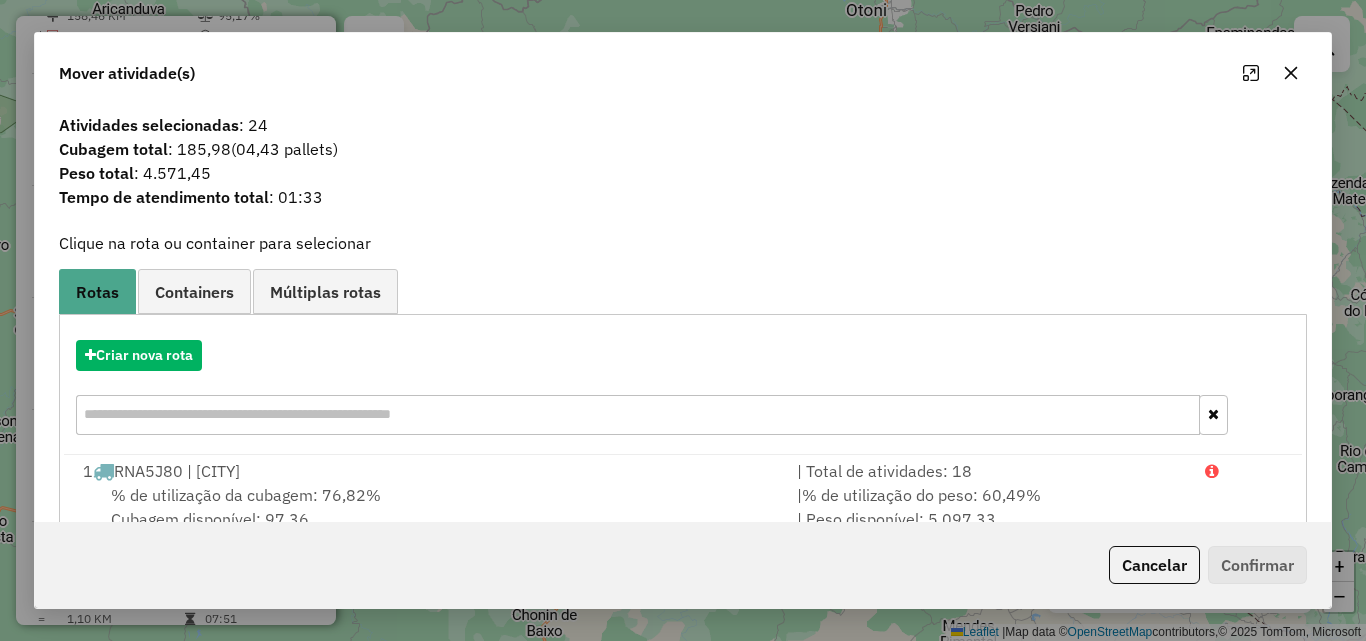 click 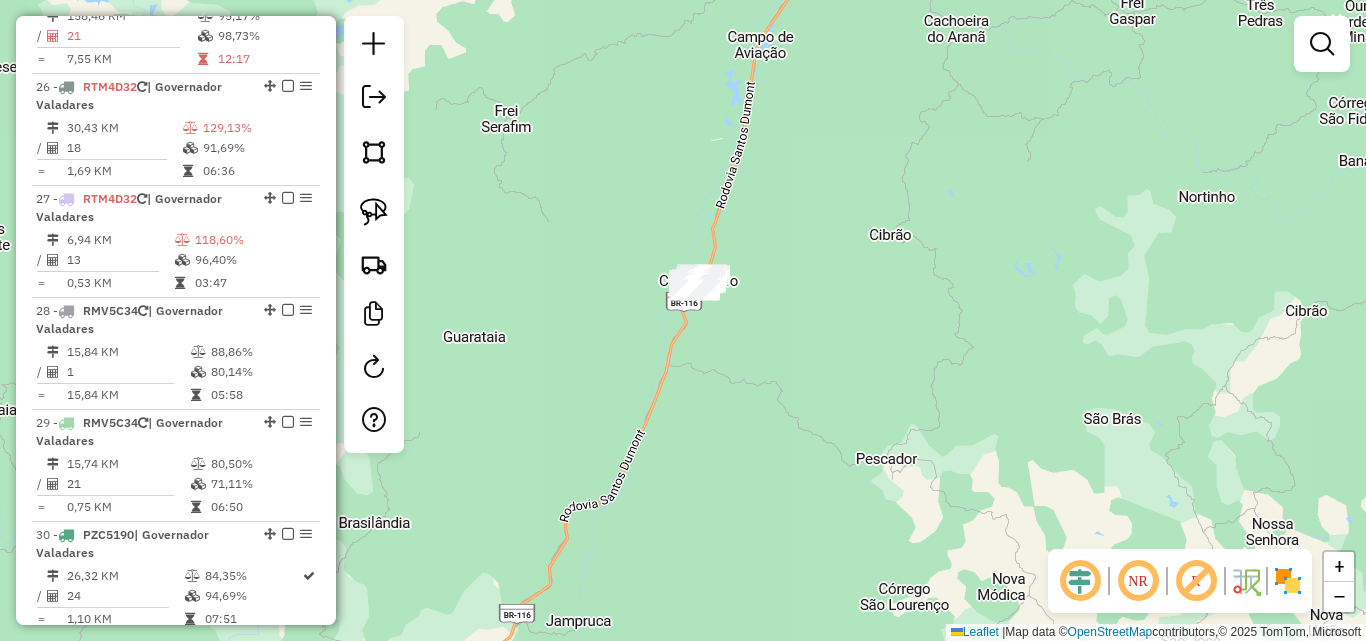 drag, startPoint x: 756, startPoint y: 255, endPoint x: 730, endPoint y: 267, distance: 28.635643 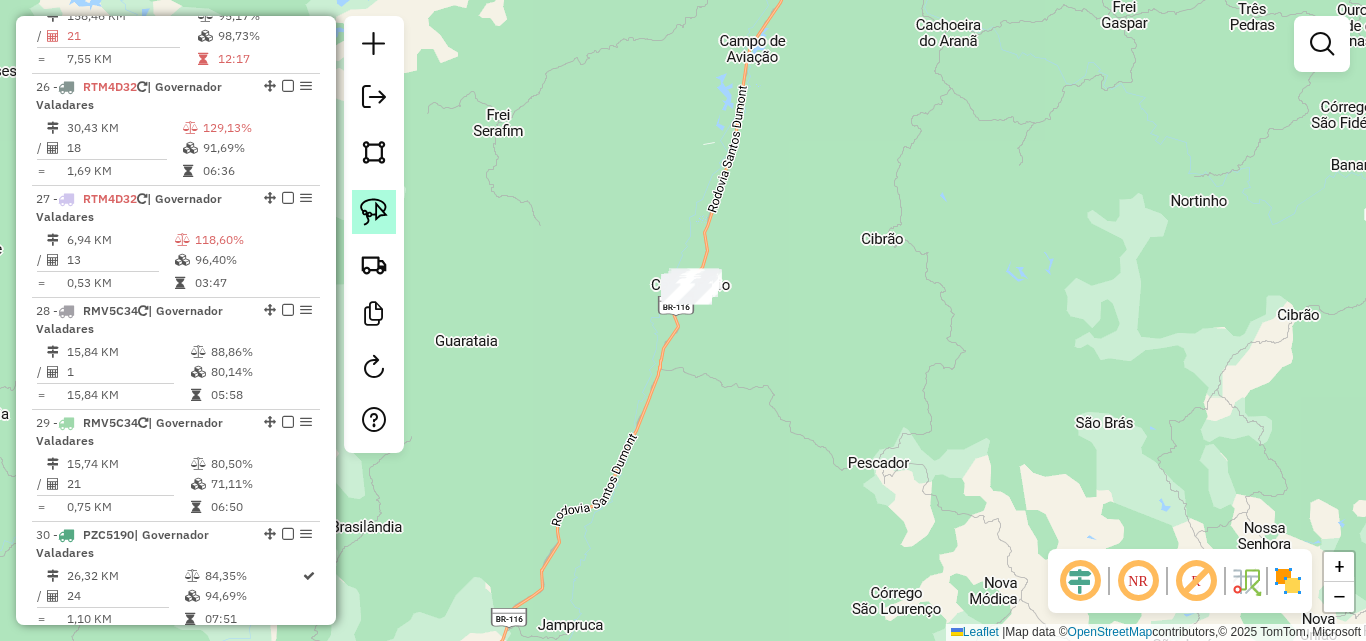 click 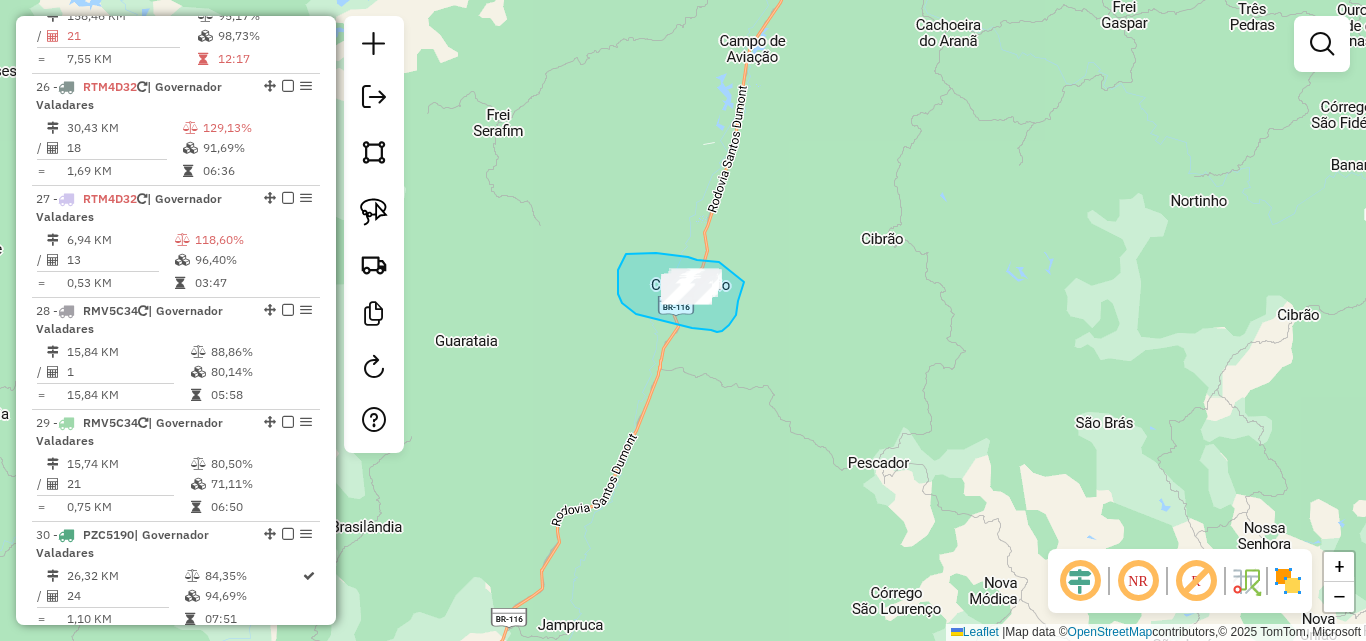 drag, startPoint x: 719, startPoint y: 262, endPoint x: 745, endPoint y: 280, distance: 31.622776 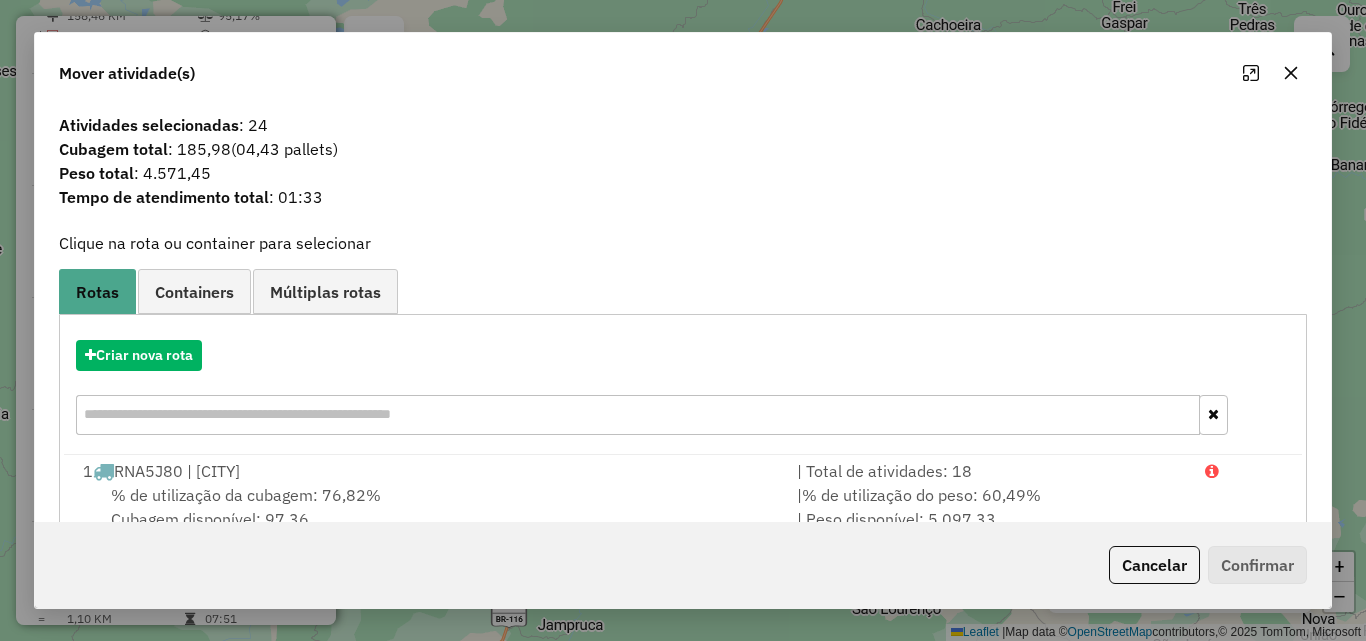click 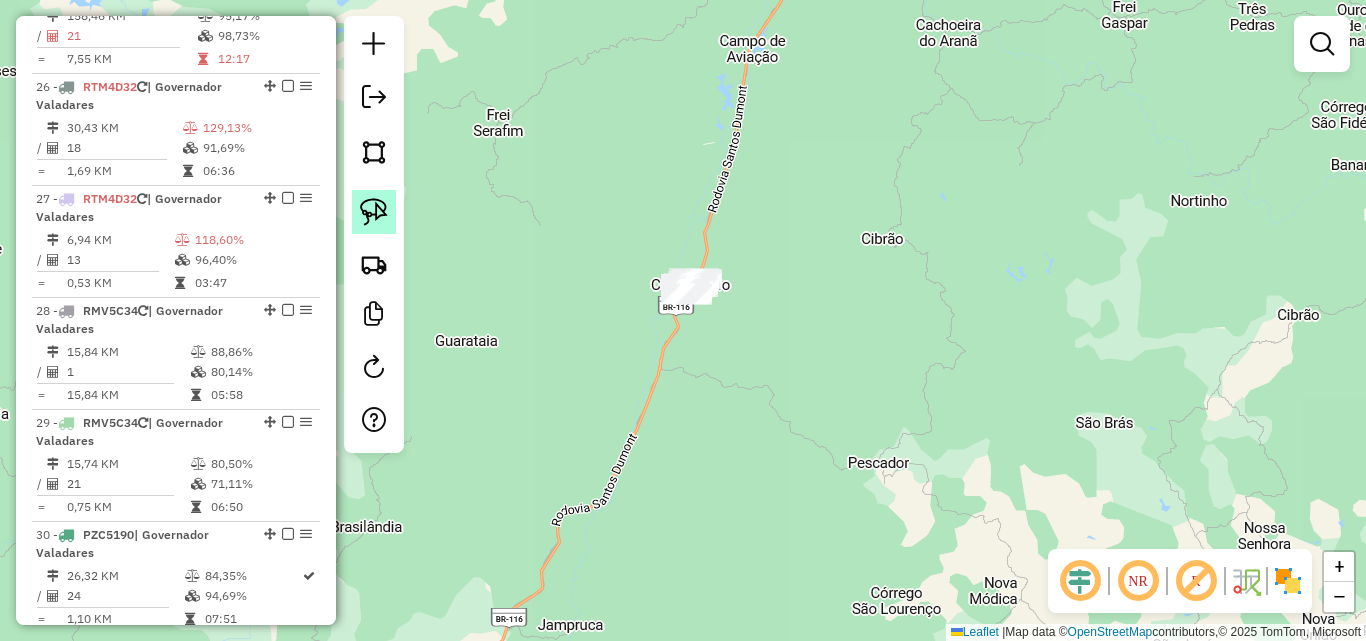 click 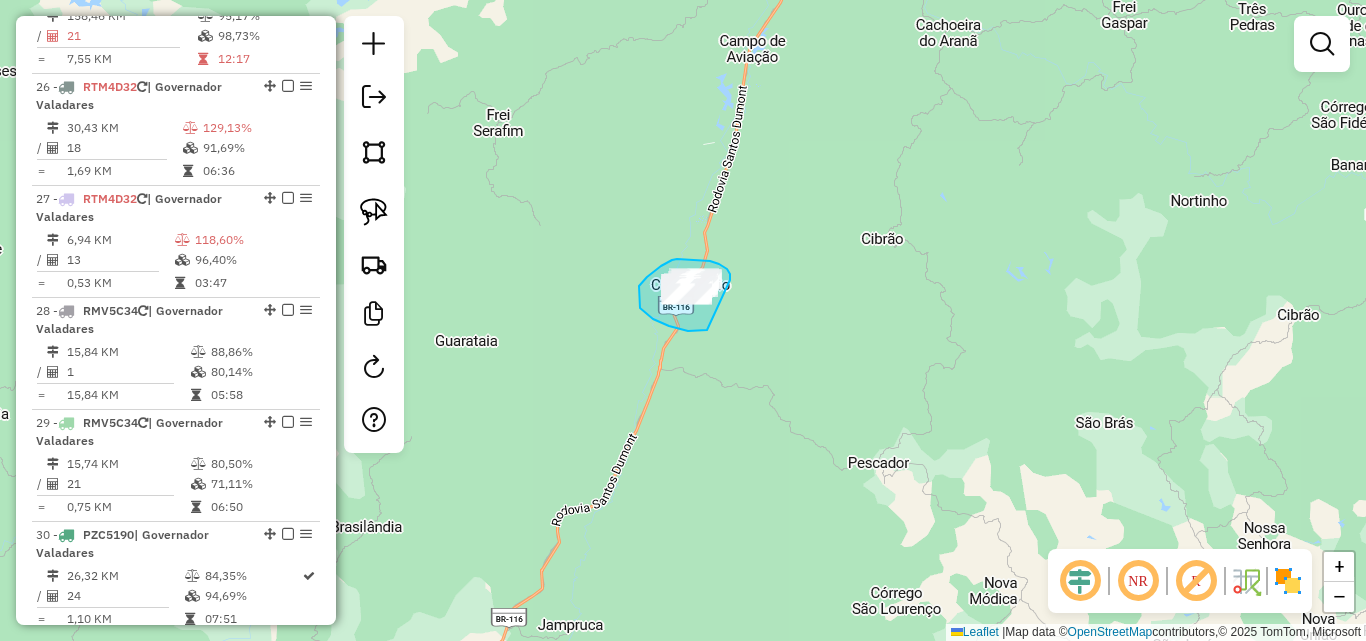 drag, startPoint x: 730, startPoint y: 280, endPoint x: 710, endPoint y: 326, distance: 50.159744 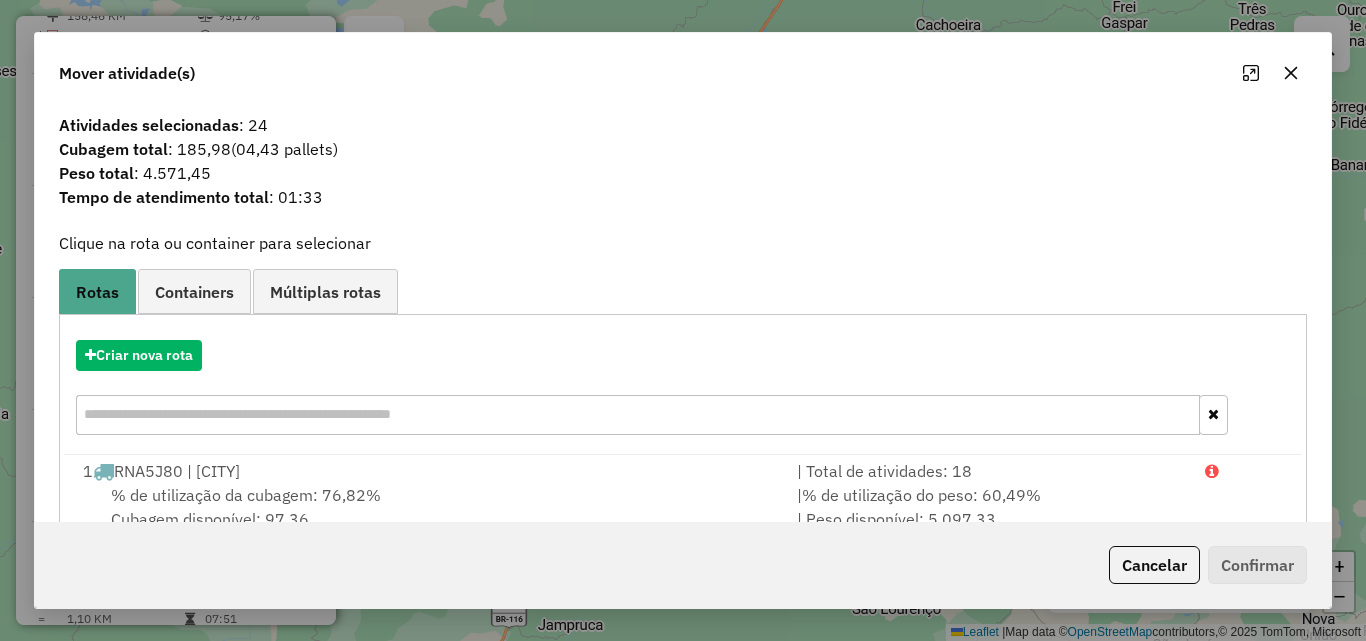 click 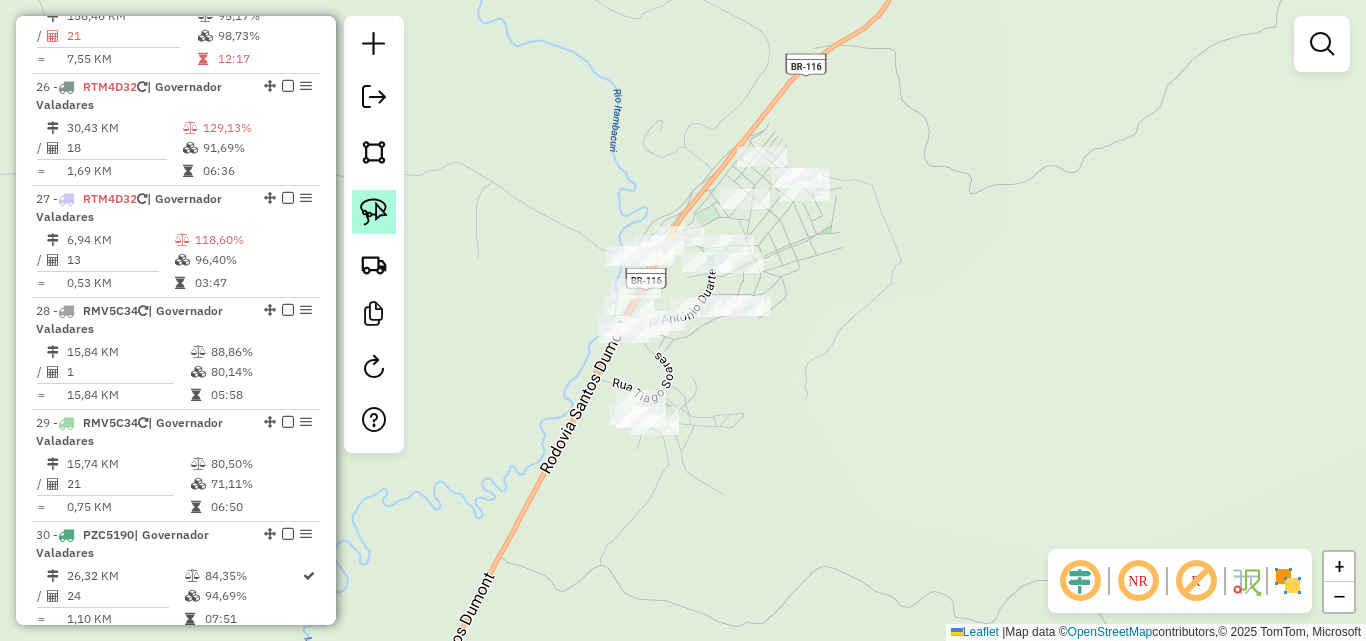 click 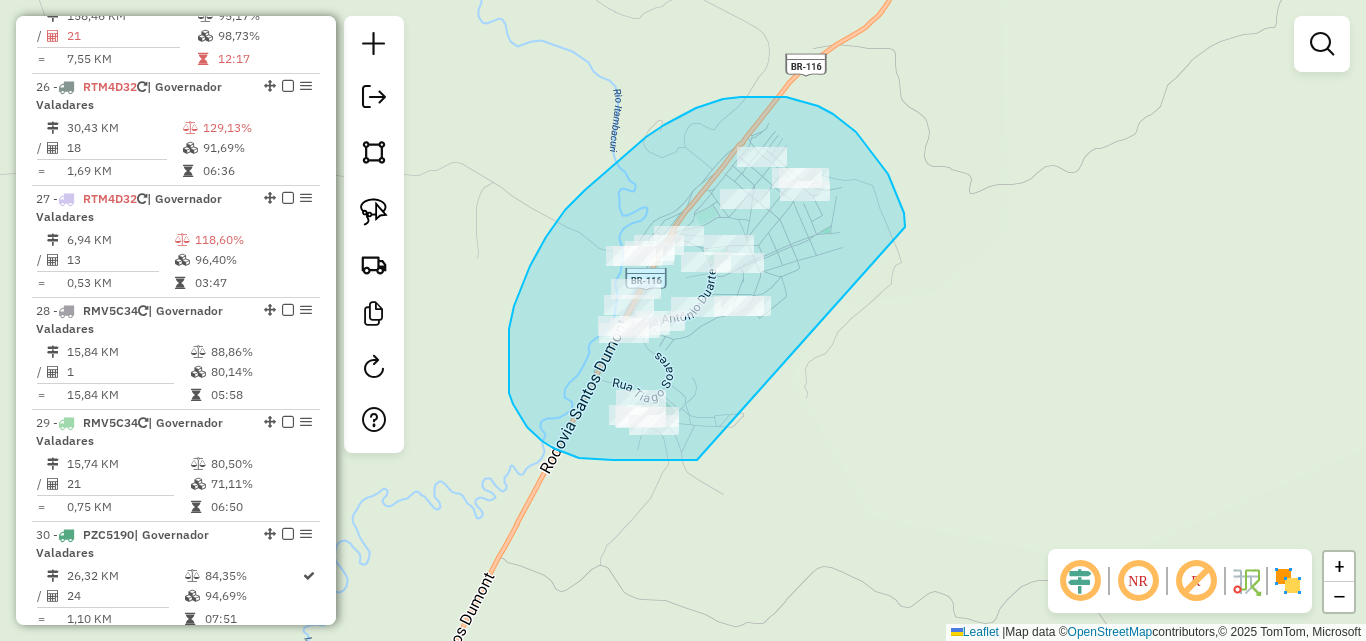 drag, startPoint x: 905, startPoint y: 227, endPoint x: 743, endPoint y: 447, distance: 273.21054 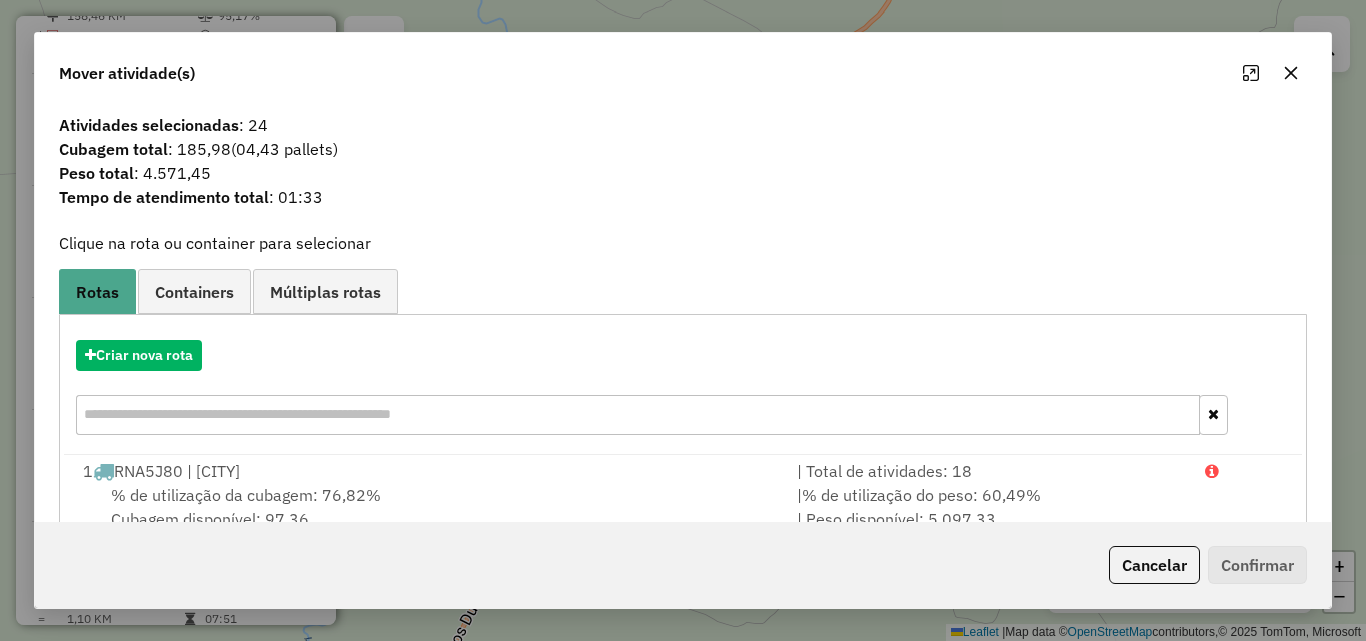 click 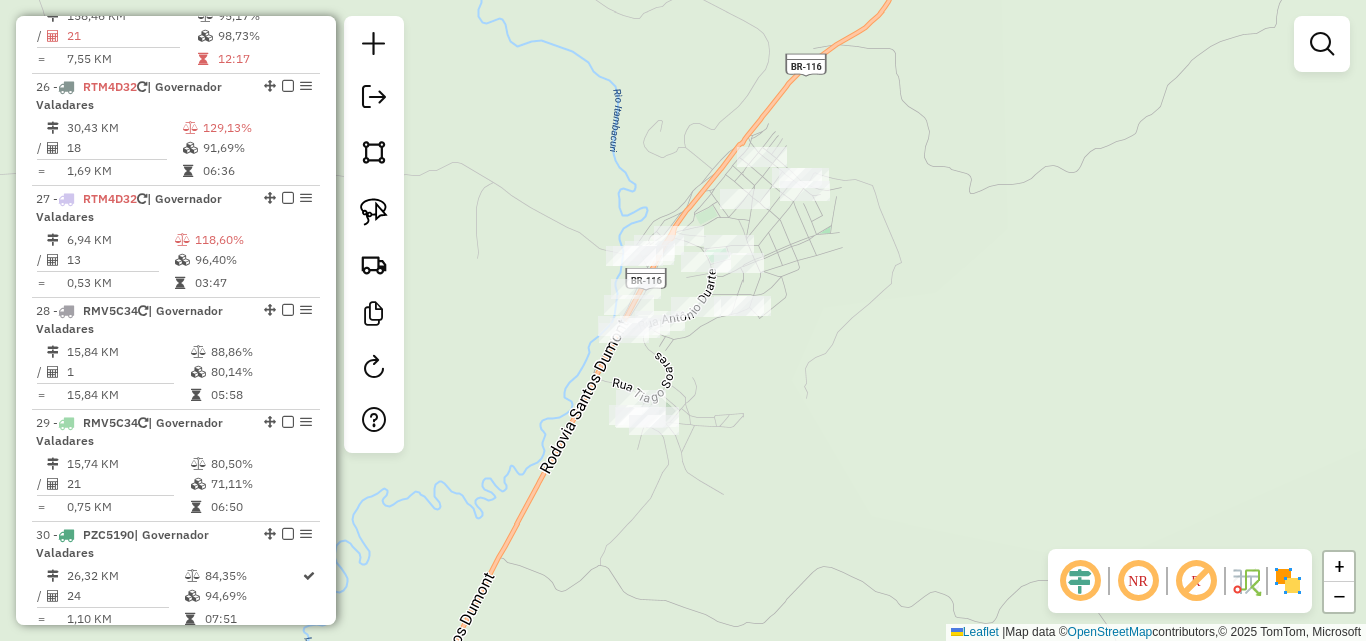 drag, startPoint x: 823, startPoint y: 328, endPoint x: 823, endPoint y: 311, distance: 17 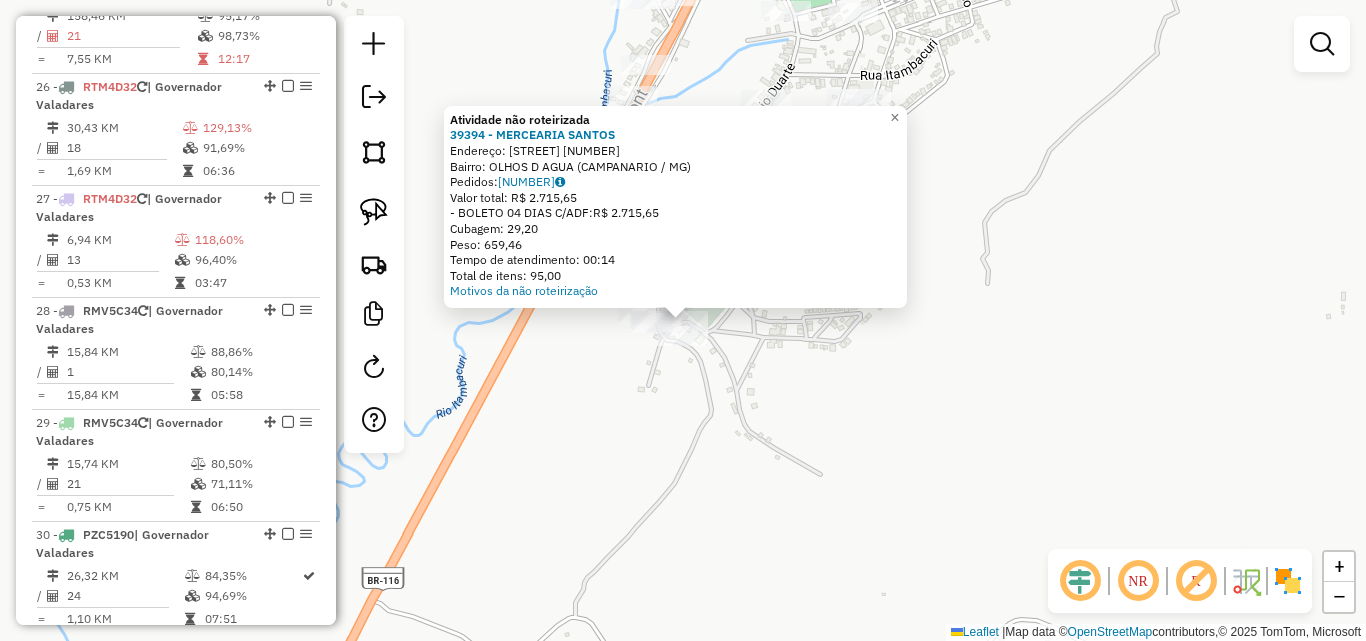 click on "Atividade não roteirizada [NUMBER] - [BRAND]  Endereço:  [STREET] [LAST] [NUMBER]   Bairro: [NEIGHBORHOOD] ([CITY] / [STATE])   Pedidos:  [PHONE]   Valor total: [CURRENCY] [NUMBER]   - BOLETO [NUMBER] DIAS C/ADF:  [CURRENCY] [NUMBER]   Cubagem: [NUMBER]   Peso: [NUMBER]   Tempo de atendimento: [TIME]   Total de itens: [NUMBER]  Motivos da não roteirização × Janela de atendimento Grade de atendimento Capacidade Transportadoras Veículos Cliente Pedidos  Rotas Selecione os dias de semana para filtrar as janelas de atendimento  Seg   Ter   Qua   Qui   Sex   Sáb   Dom  Informe o período da janela de atendimento: De: Até:  Filtrar exatamente a janela do cliente  Considerar janela de atendimento padrão  Selecione os dias de semana para filtrar as grades de atendimento  Seg   Ter   Qua   Qui   Sex   Sáb   Dom   Considerar clientes sem dia de atendimento cadastrado  Clientes fora do dia de atendimento selecionado Filtrar as atividades entre os valores definidos abaixo:  Peso mínimo:   Peso máximo:   Cubagem mínima:   De:   Até:  +" 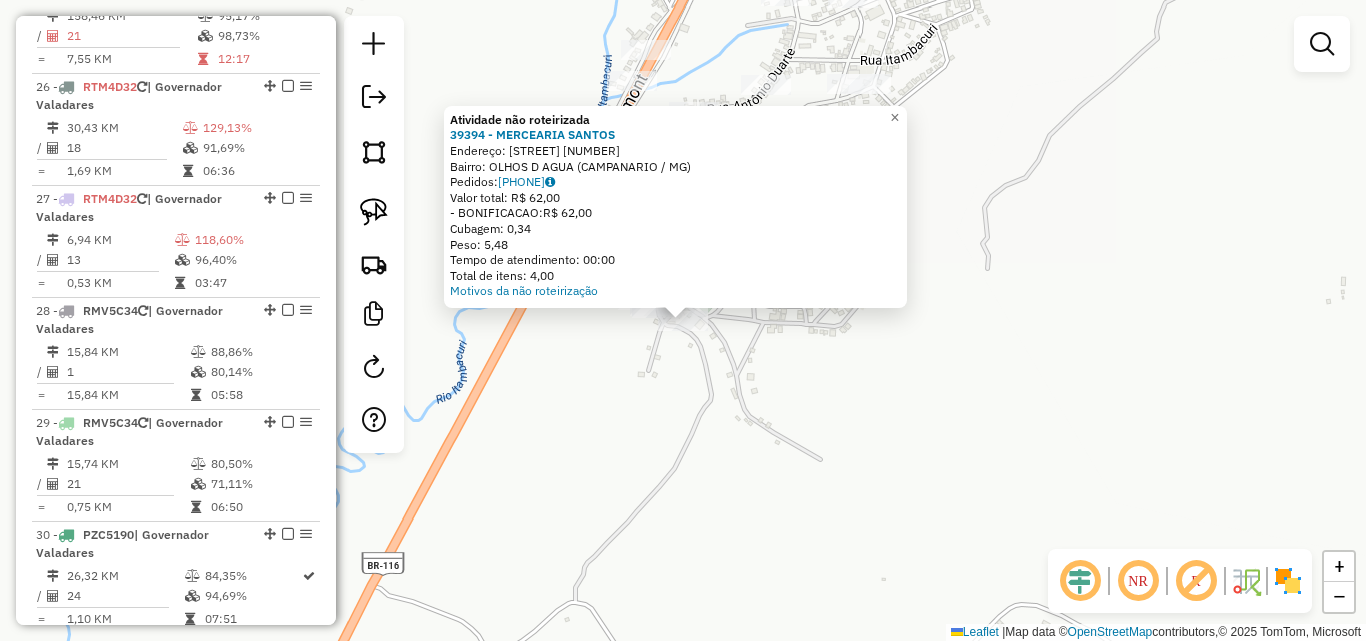 click on "Atividade não roteirizada 39394 - MERCEARIA SANTOS  Endereço:  [STREET_NAME] [NUMBER]   Bairro: [NEIGHBORHOOD] ([CITY] / [STATE])   Pedidos:  [PHONE]   Valor total: R$ 62,00   - BONIFICACAO:  R$ 62,00   Cubagem: 0,34   Peso: 5,48   Tempo de atendimento: 00:00   Total de itens: 4,00  Motivos da não roteirização × Janela de atendimento Grade de atendimento Capacidade Transportadoras Veículos Cliente Pedidos  Rotas Selecione os dias de semana para filtrar as janelas de atendimento  Seg   Ter   Qua   Qui   Sex   Sáb   Dom  Informe o período da janela de atendimento: De: Até:  Filtrar exatamente a janela do cliente  Considerar janela de atendimento padrão  Selecione os dias de semana para filtrar as grades de atendimento  Seg   Ter   Qua   Qui   Sex   Sáb   Dom   Considerar clientes sem dia de atendimento cadastrado  Clientes fora do dia de atendimento selecionado Filtrar as atividades entre os valores definidos abaixo:  Peso mínimo:   Peso máximo:   Cubagem mínima:   Cubagem máxima:   De:   Até:  +" 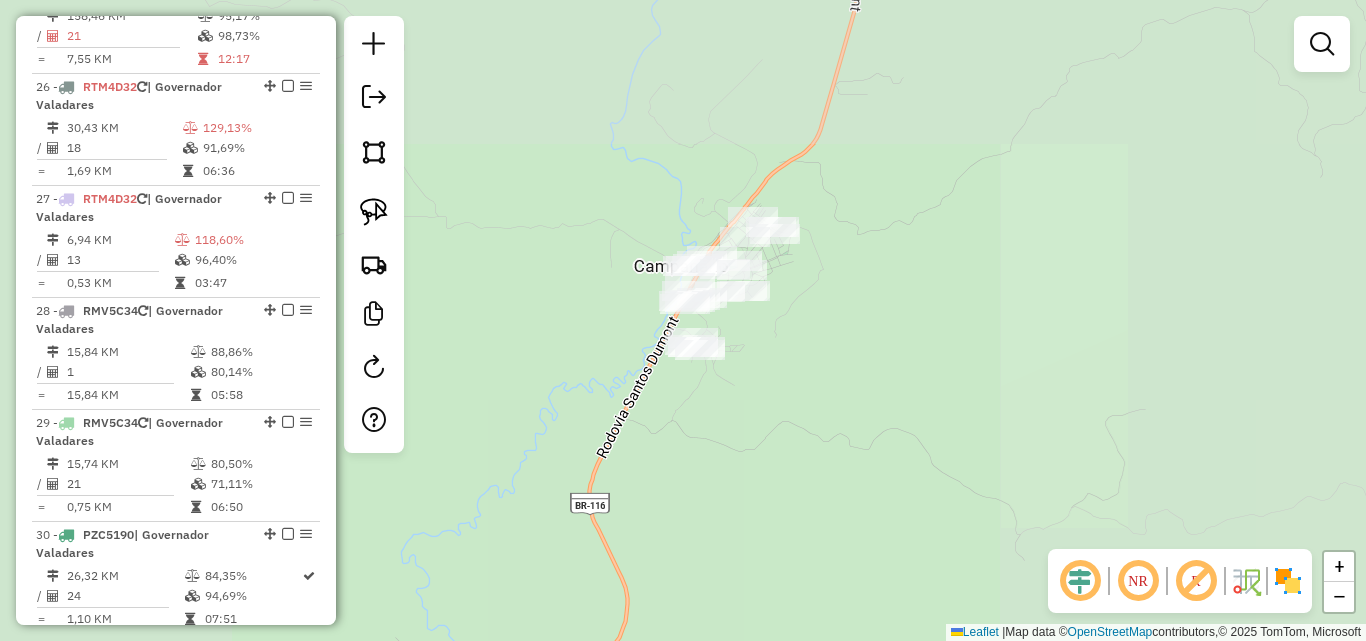 drag, startPoint x: 831, startPoint y: 259, endPoint x: 787, endPoint y: 324, distance: 78.492035 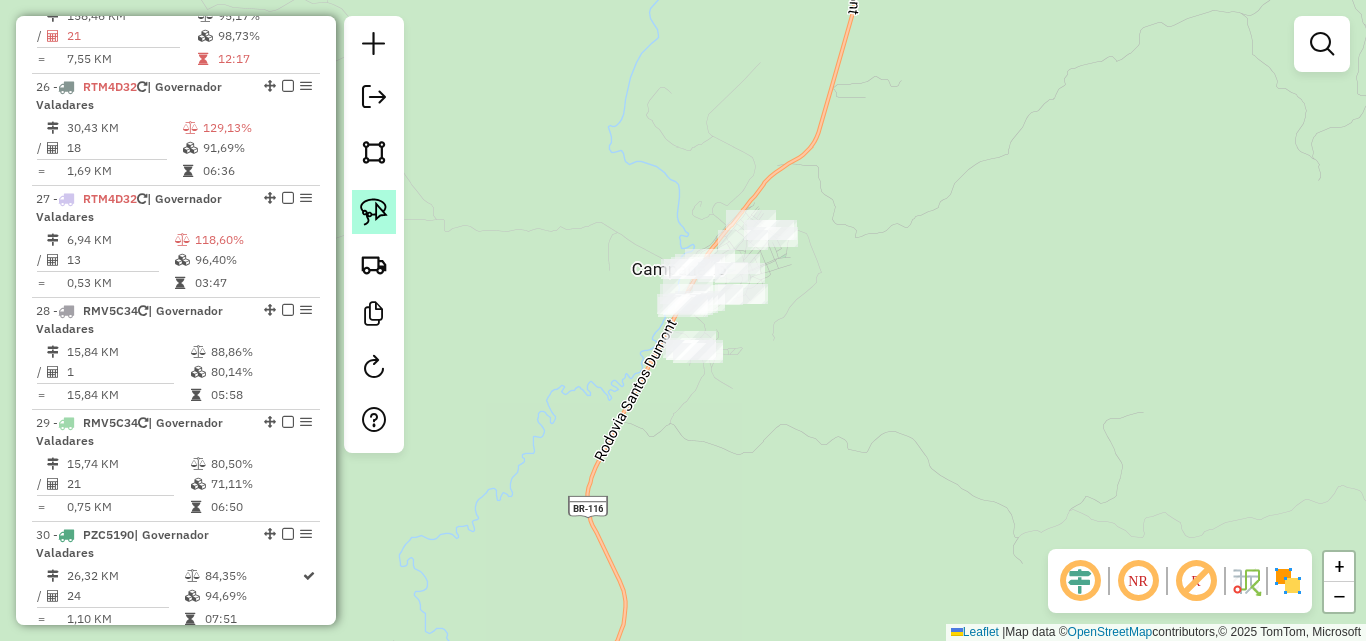 click 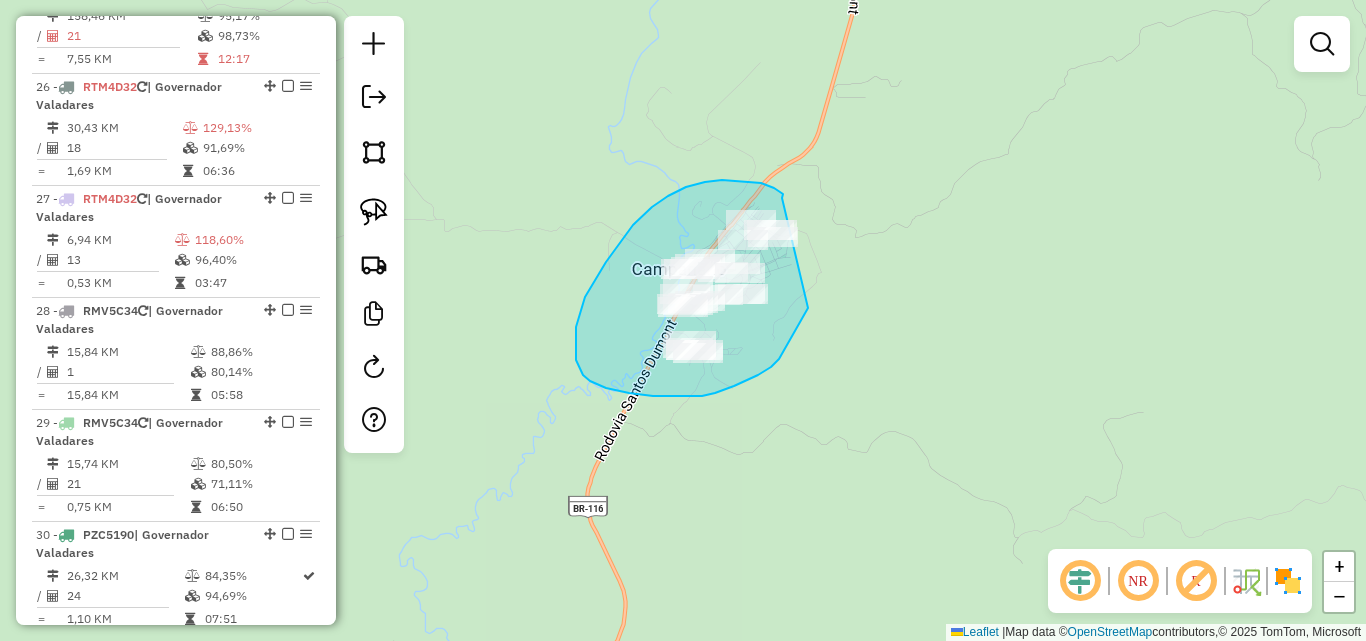drag, startPoint x: 767, startPoint y: 186, endPoint x: 836, endPoint y: 235, distance: 84.6286 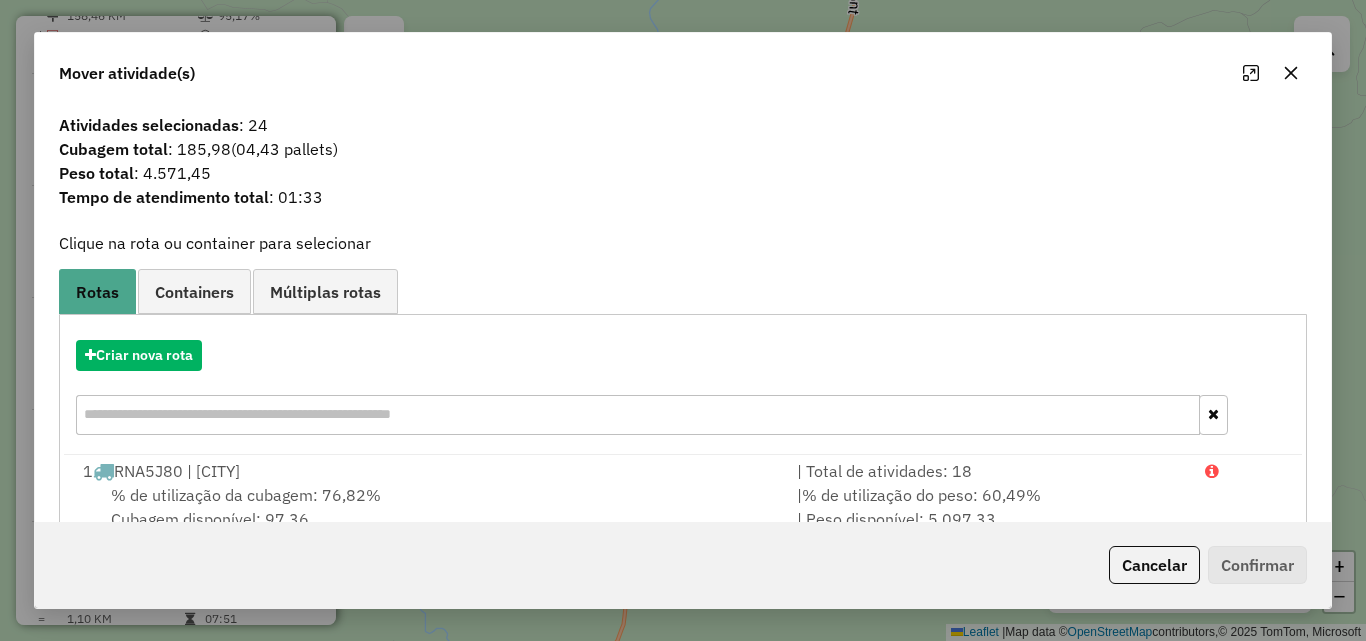 click 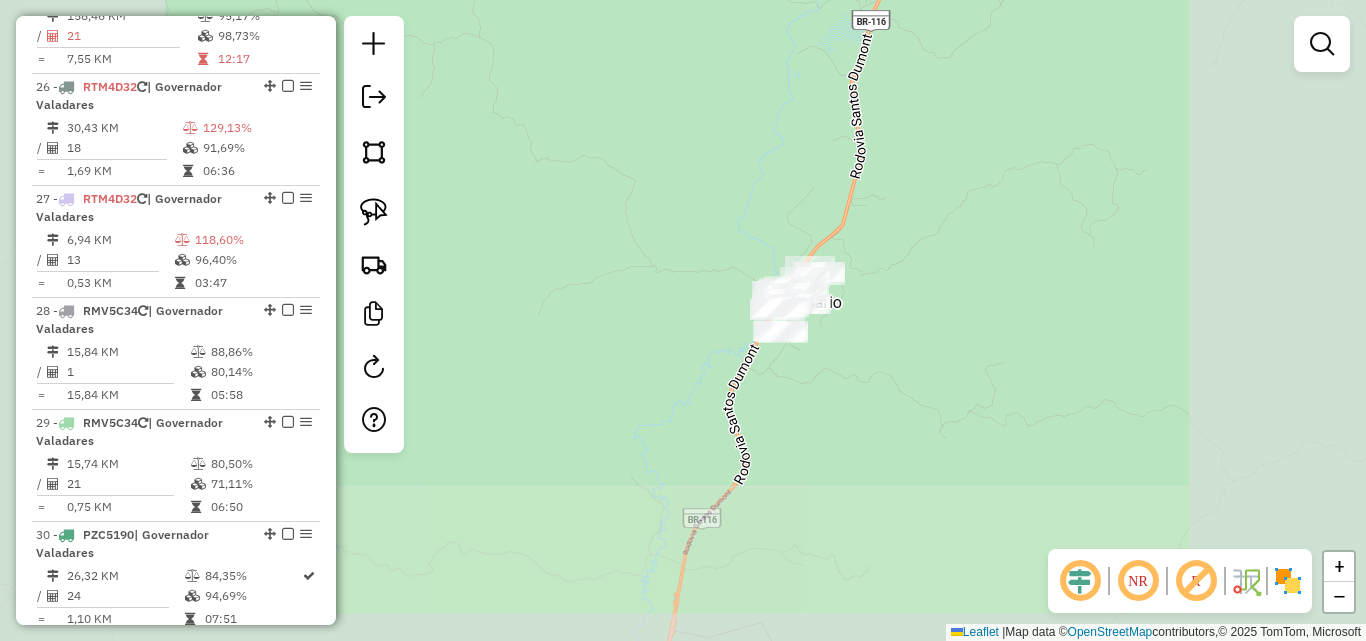 click on "Janela de atendimento Grade de atendimento Capacidade Transportadoras Veículos Cliente Pedidos  Rotas Selecione os dias de semana para filtrar as janelas de atendimento  Seg   Ter   Qua   Qui   Sex   Sáb   Dom  Informe o período da janela de atendimento: De: Até:  Filtrar exatamente a janela do cliente  Considerar janela de atendimento padrão  Selecione os dias de semana para filtrar as grades de atendimento  Seg   Ter   Qua   Qui   Sex   Sáb   Dom   Considerar clientes sem dia de atendimento cadastrado  Clientes fora do dia de atendimento selecionado Filtrar as atividades entre os valores definidos abaixo:  Peso mínimo:   Peso máximo:   Cubagem mínima:   Cubagem máxima:   De:   Até:  Filtrar as atividades entre o tempo de atendimento definido abaixo:  De:   Até:   Considerar capacidade total dos clientes não roteirizados Transportadora: Selecione um ou mais itens Tipo de veículo: Selecione um ou mais itens Veículo: Selecione um ou mais itens Motorista: Selecione um ou mais itens Nome: Rótulo:" 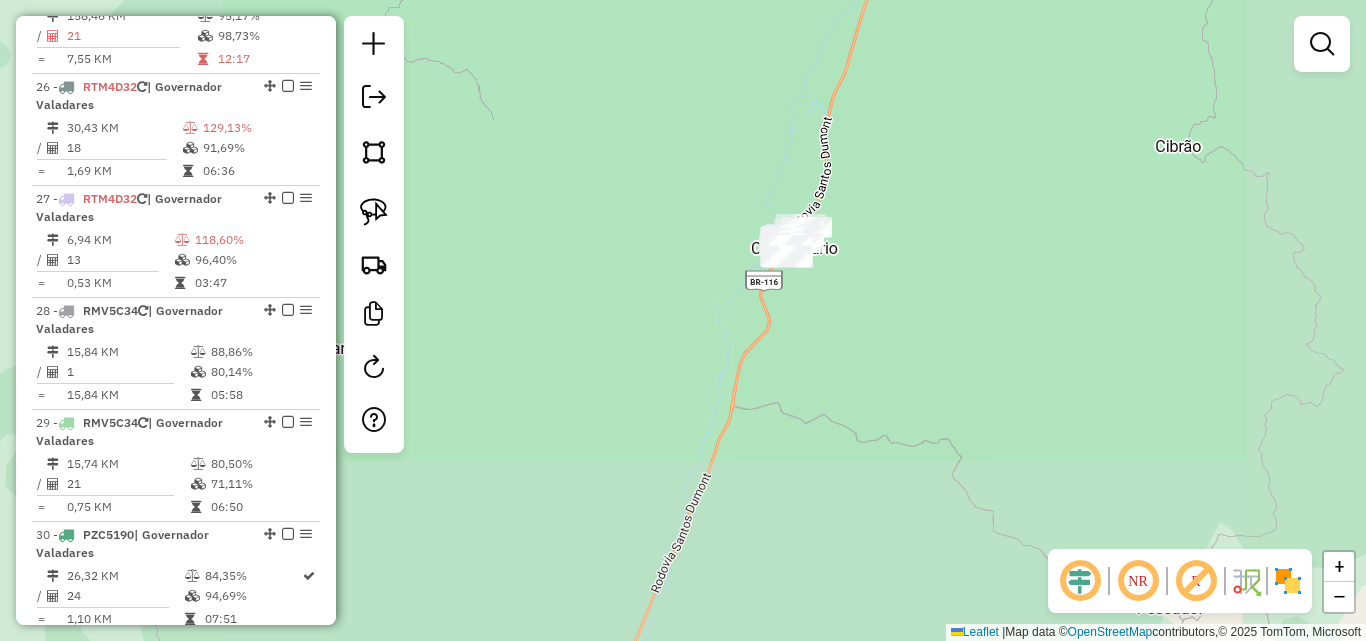 drag, startPoint x: 834, startPoint y: 433, endPoint x: 811, endPoint y: 277, distance: 157.6864 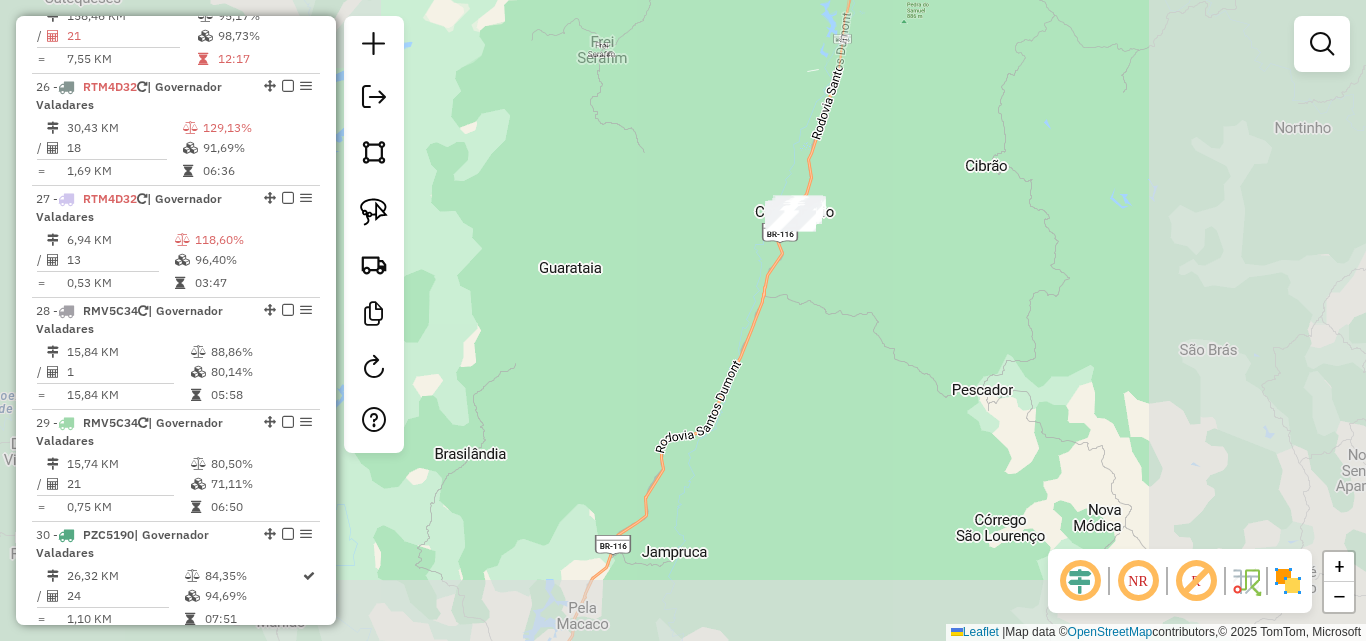 drag, startPoint x: 782, startPoint y: 391, endPoint x: 788, endPoint y: 274, distance: 117.15375 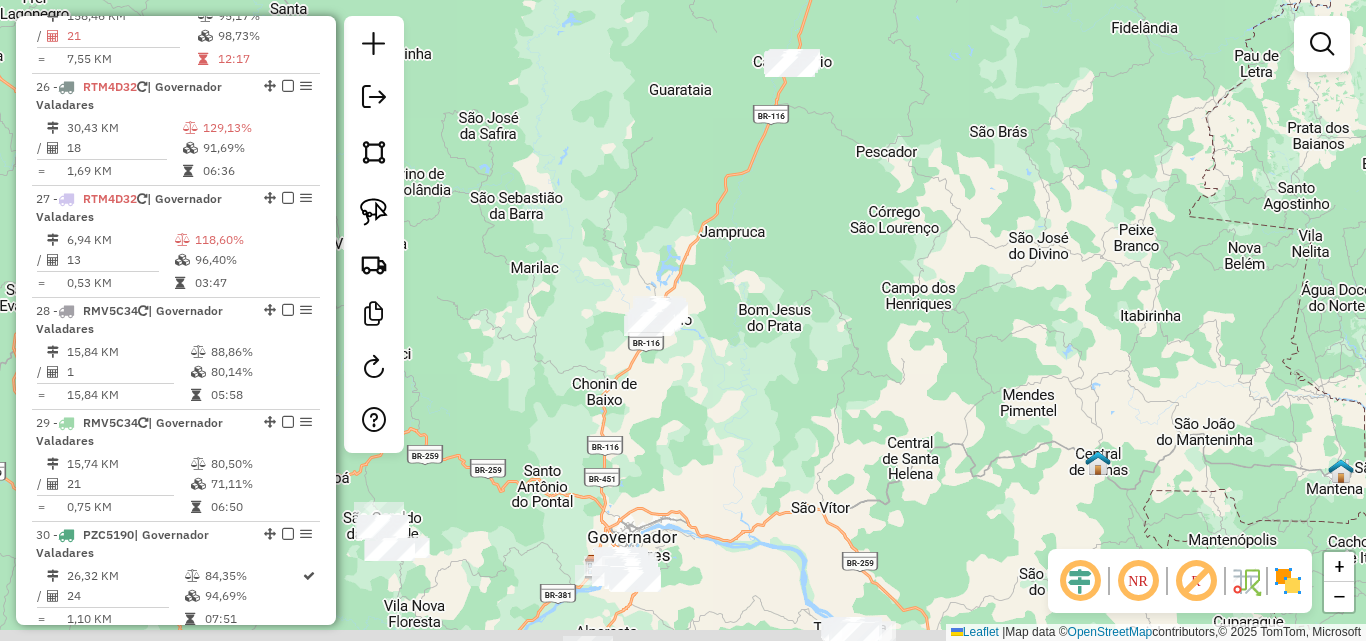 drag, startPoint x: 663, startPoint y: 473, endPoint x: 730, endPoint y: 277, distance: 207.13522 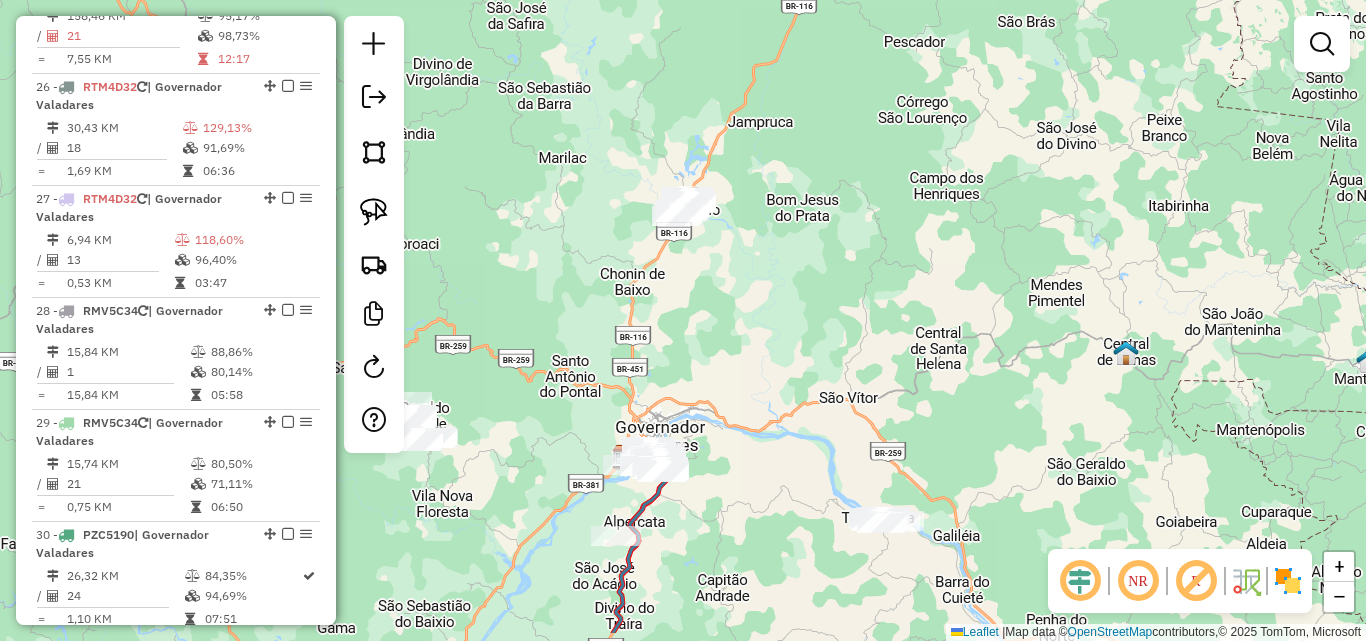 drag, startPoint x: 731, startPoint y: 411, endPoint x: 759, endPoint y: 283, distance: 131.02672 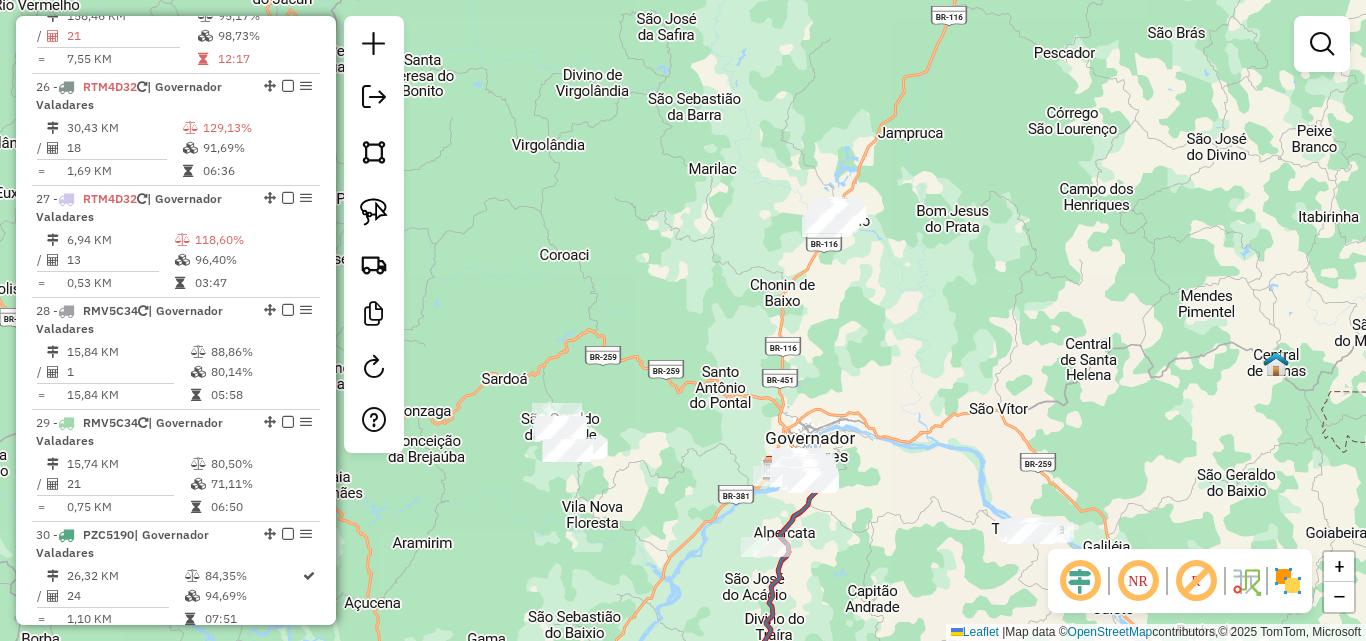 drag, startPoint x: 814, startPoint y: 341, endPoint x: 890, endPoint y: 434, distance: 120.10412 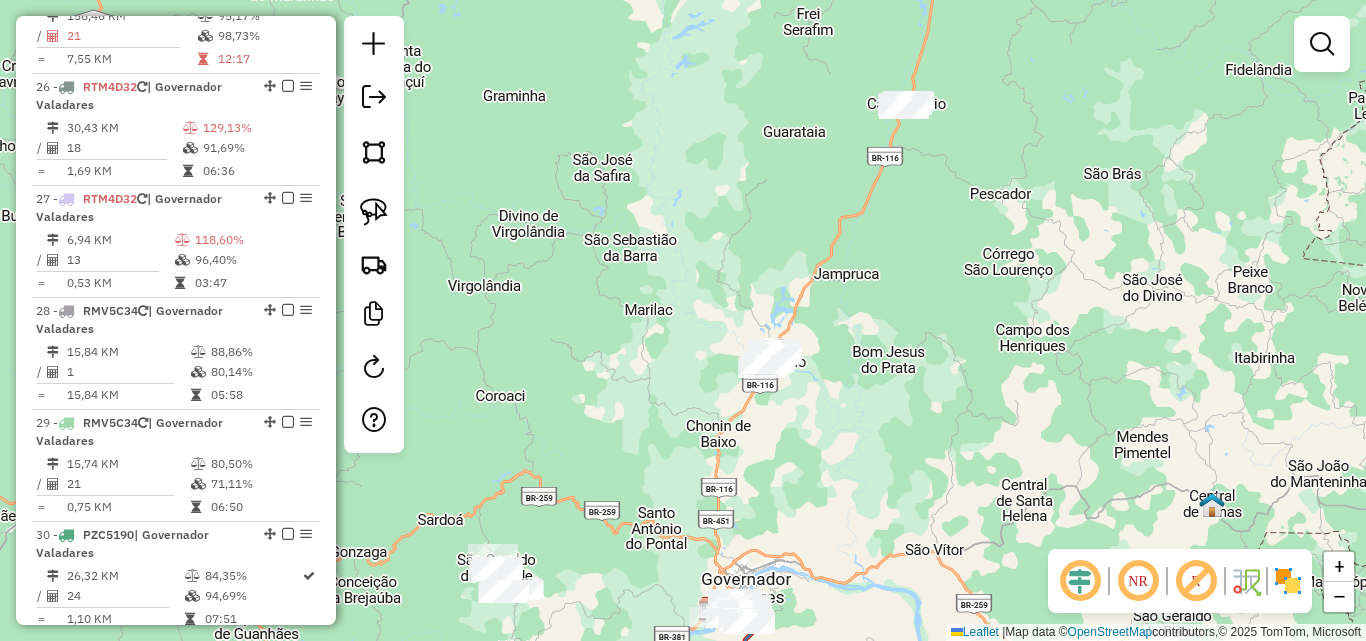 drag, startPoint x: 924, startPoint y: 160, endPoint x: 861, endPoint y: 296, distance: 149.88329 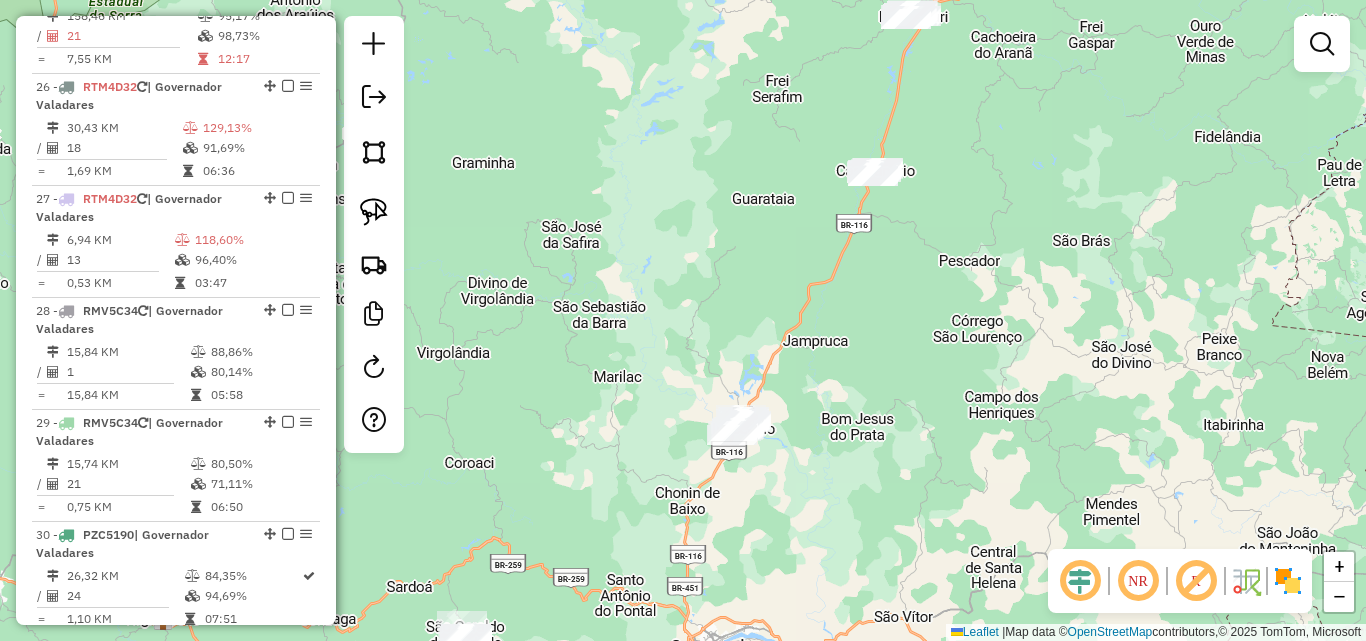 drag, startPoint x: 895, startPoint y: 235, endPoint x: 848, endPoint y: 321, distance: 98.005104 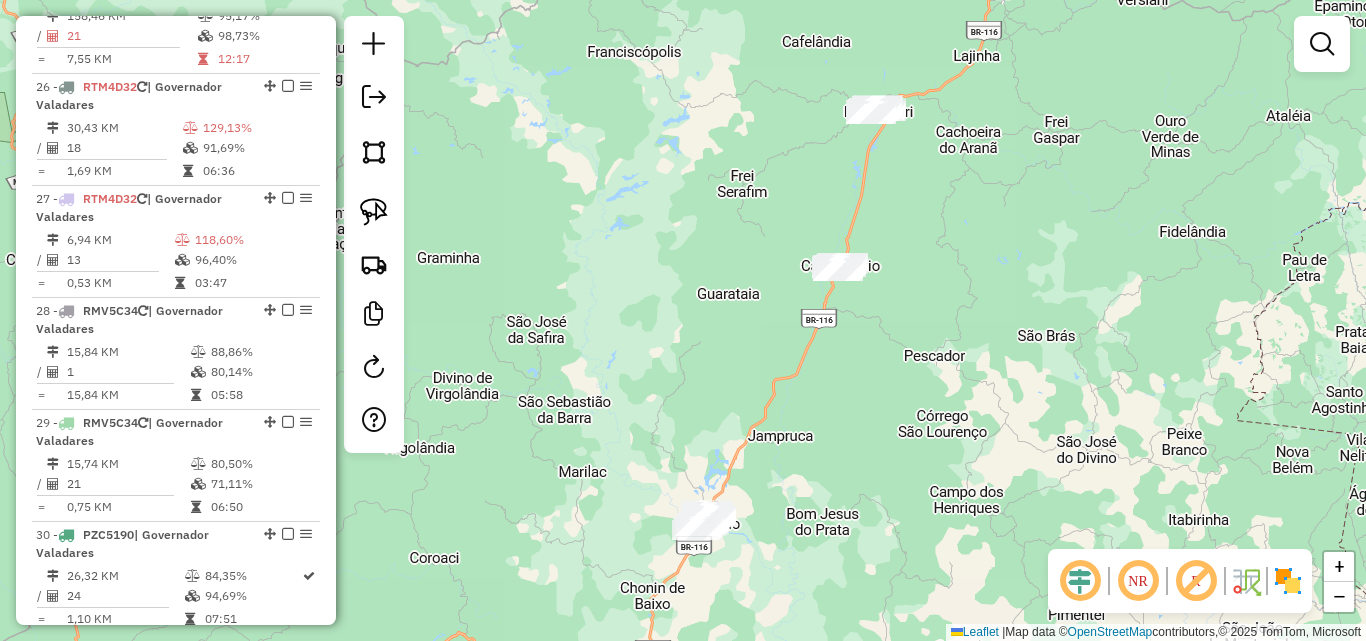 drag, startPoint x: 882, startPoint y: 173, endPoint x: 875, endPoint y: 229, distance: 56.435802 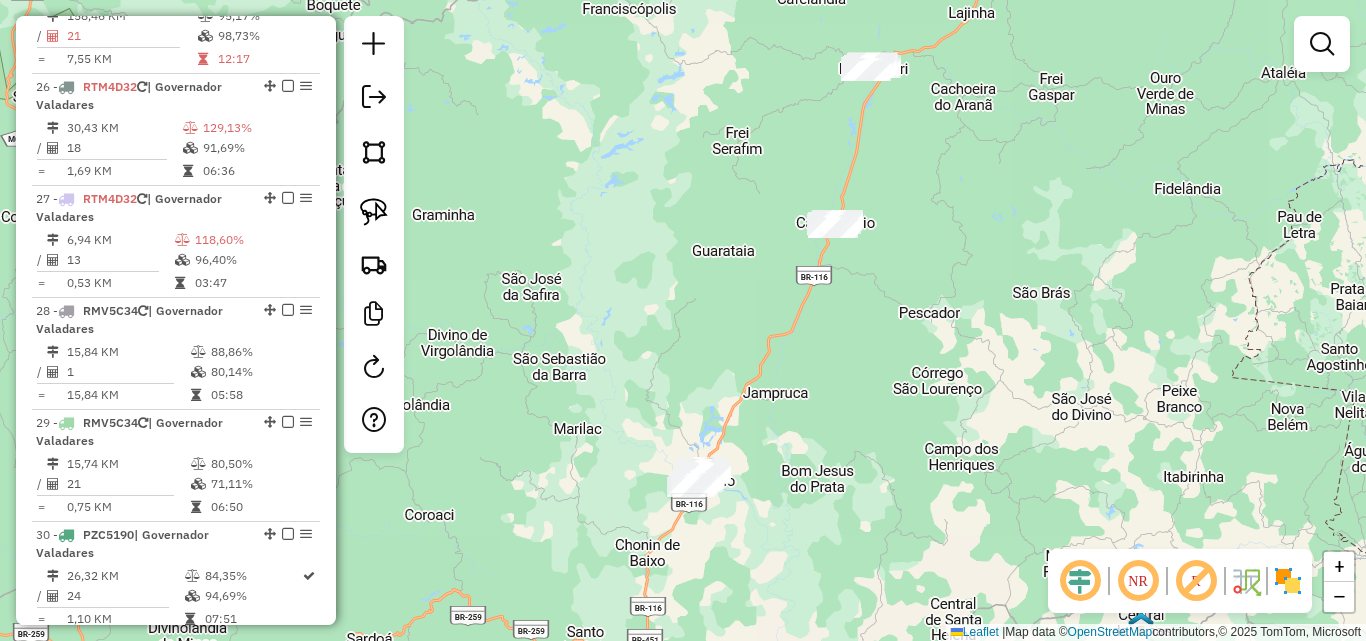 drag, startPoint x: 780, startPoint y: 323, endPoint x: 645, endPoint y: 198, distance: 183.98369 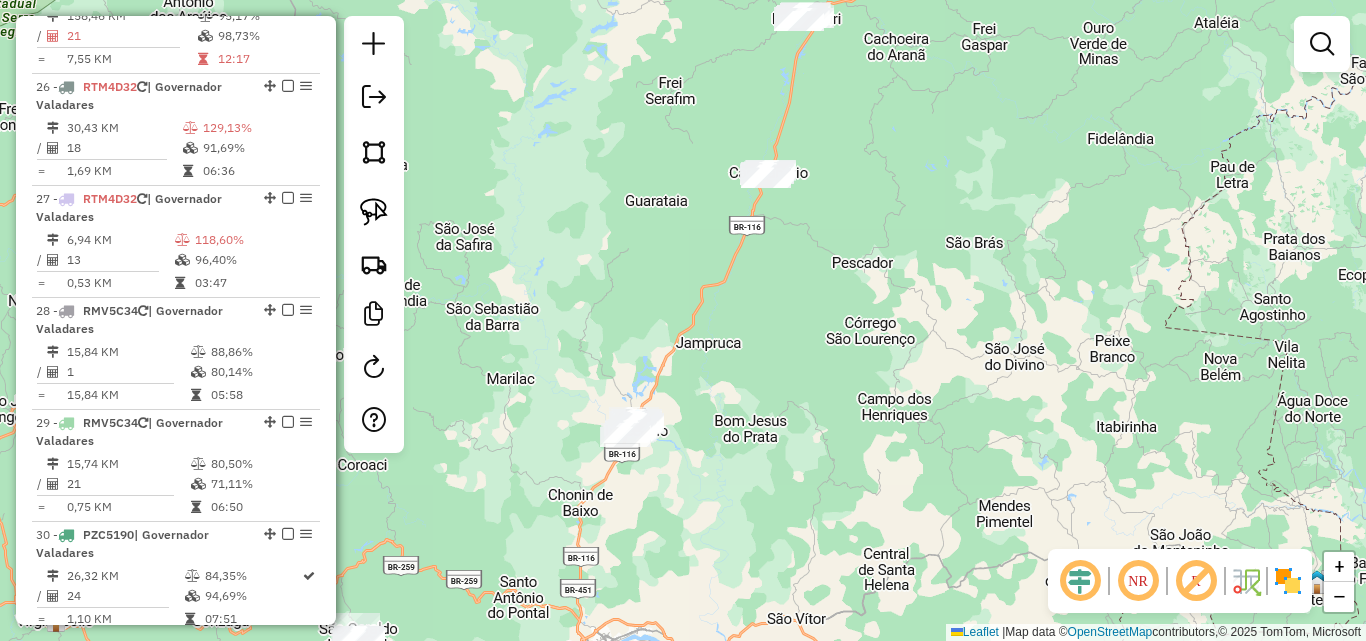 click on "Janela de atendimento Grade de atendimento Capacidade Transportadoras Veículos Cliente Pedidos  Rotas Selecione os dias de semana para filtrar as janelas de atendimento  Seg   Ter   Qua   Qui   Sex   Sáb   Dom  Informe o período da janela de atendimento: De: Até:  Filtrar exatamente a janela do cliente  Considerar janela de atendimento padrão  Selecione os dias de semana para filtrar as grades de atendimento  Seg   Ter   Qua   Qui   Sex   Sáb   Dom   Considerar clientes sem dia de atendimento cadastrado  Clientes fora do dia de atendimento selecionado Filtrar as atividades entre os valores definidos abaixo:  Peso mínimo:   Peso máximo:   Cubagem mínima:   Cubagem máxima:   De:   Até:  Filtrar as atividades entre o tempo de atendimento definido abaixo:  De:   Até:   Considerar capacidade total dos clientes não roteirizados Transportadora: Selecione um ou mais itens Tipo de veículo: Selecione um ou mais itens Veículo: Selecione um ou mais itens Motorista: Selecione um ou mais itens Nome: Rótulo:" 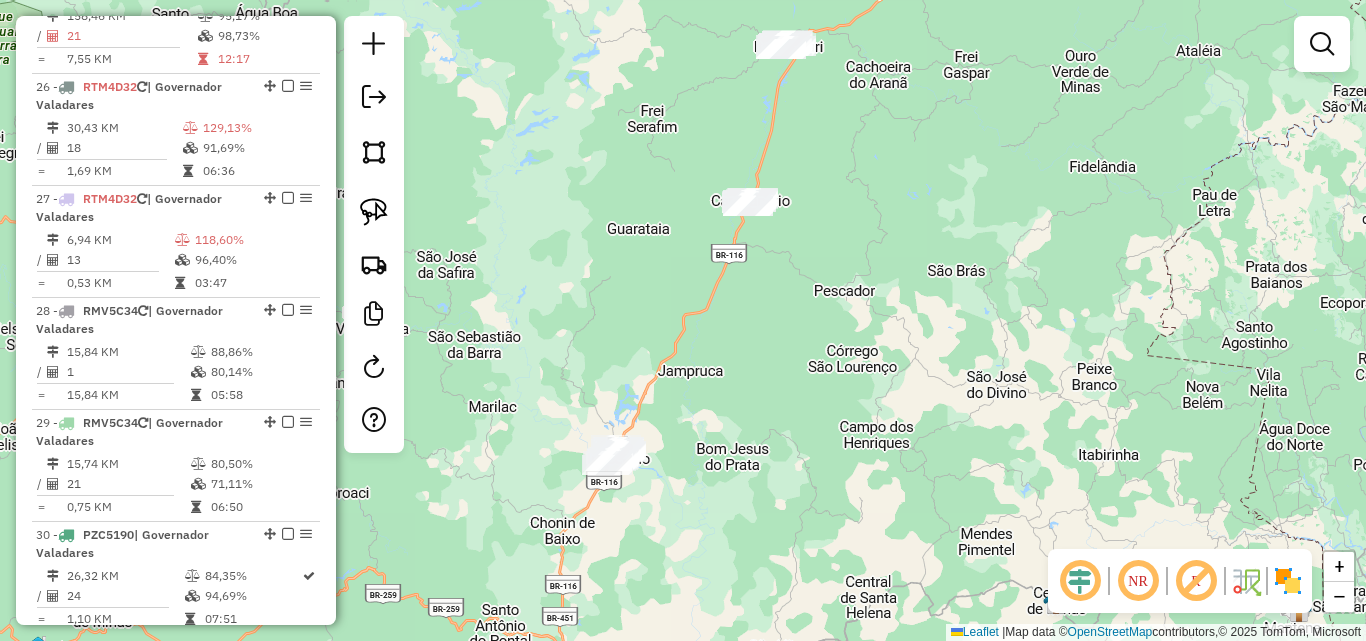 drag, startPoint x: 817, startPoint y: 187, endPoint x: 784, endPoint y: 262, distance: 81.939 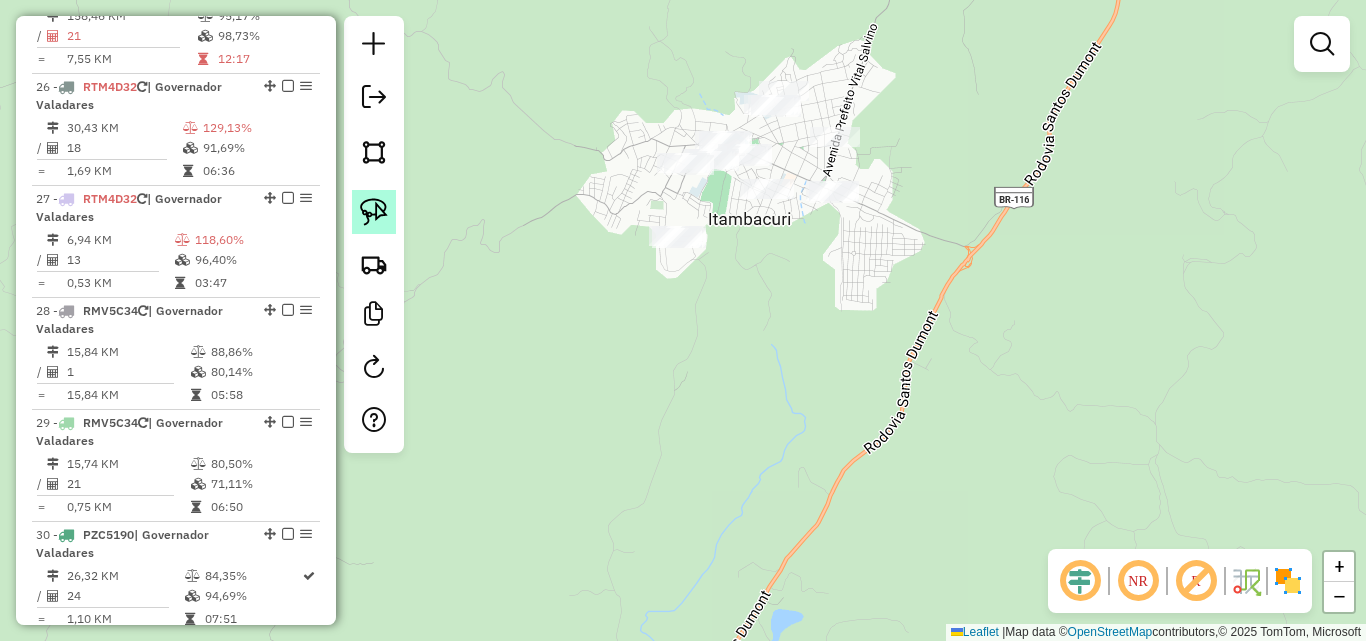 click 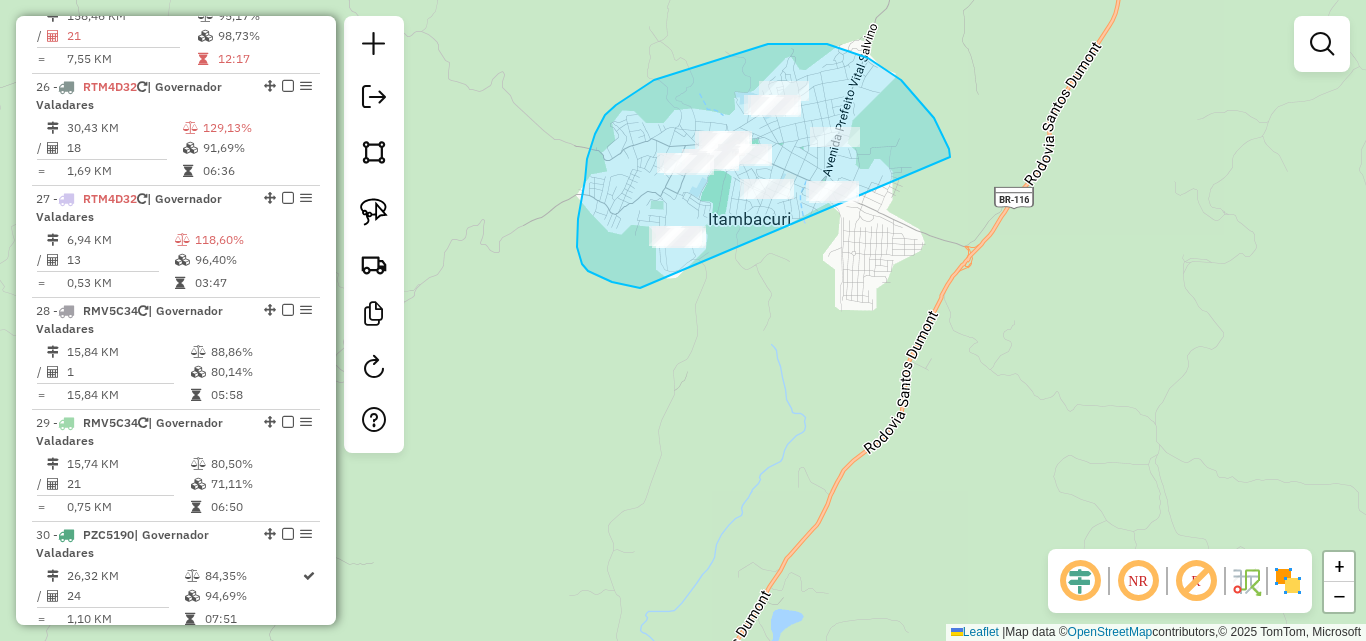 drag, startPoint x: 950, startPoint y: 157, endPoint x: 751, endPoint y: 292, distance: 240.47037 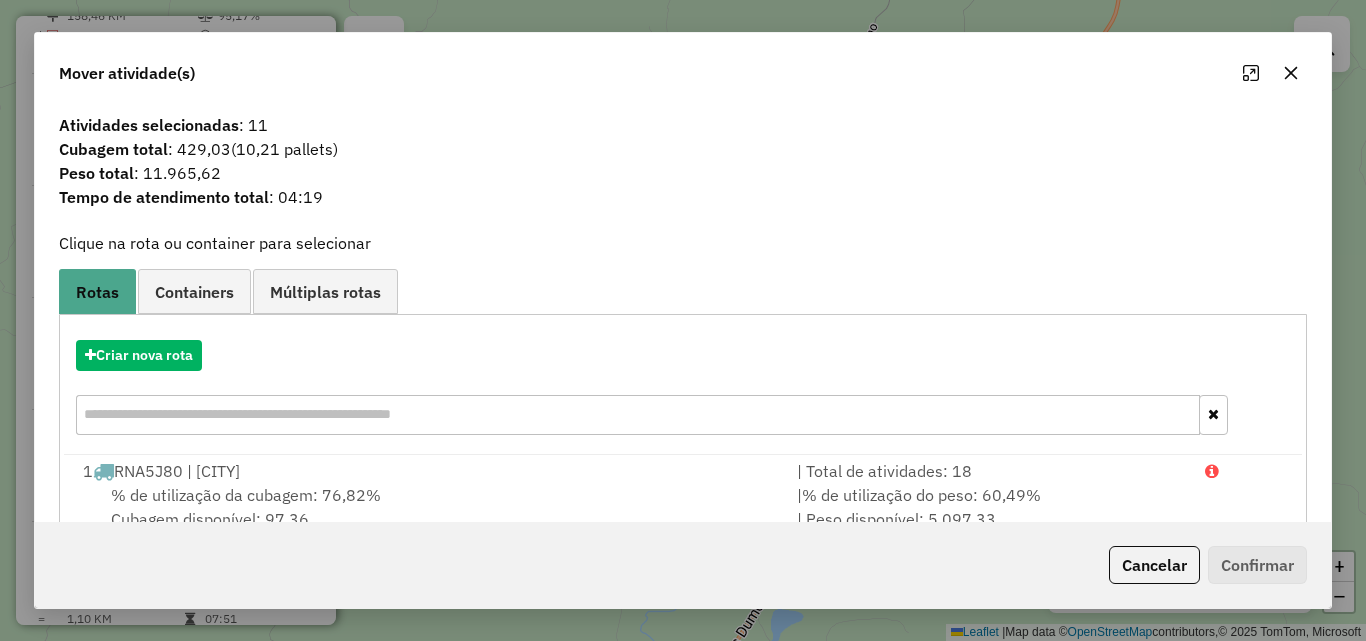 click 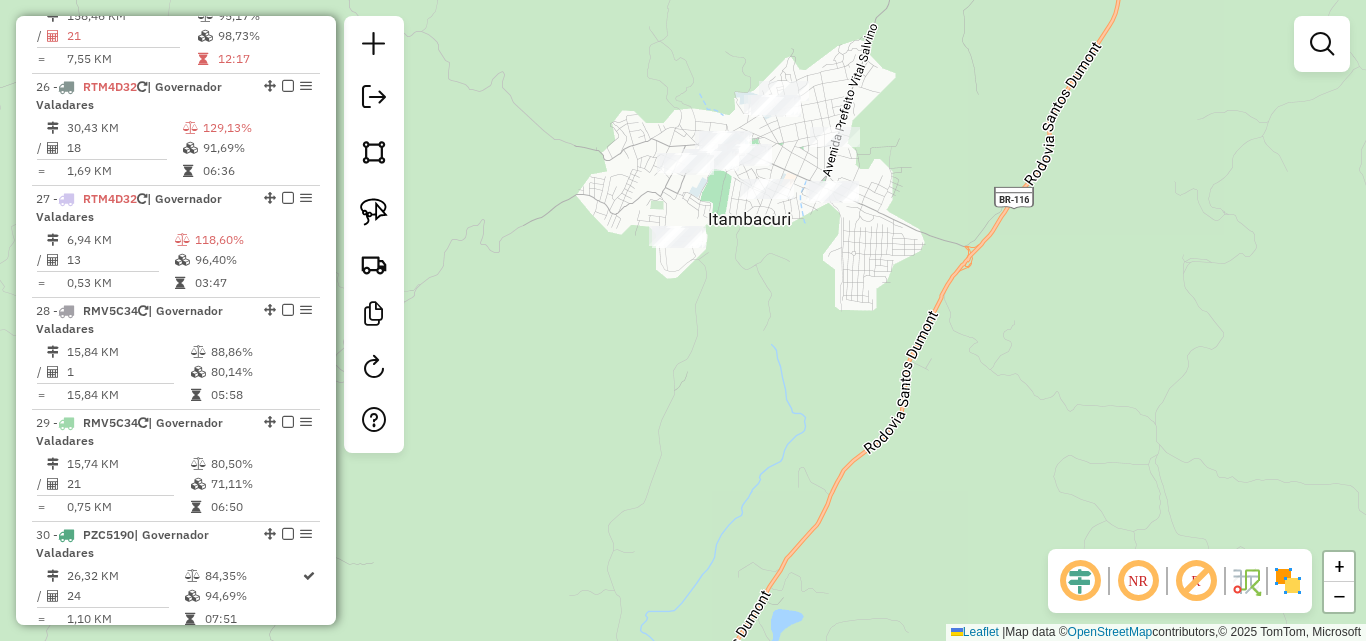 click on "Janela de atendimento Grade de atendimento Capacidade Transportadoras Veículos Cliente Pedidos  Rotas Selecione os dias de semana para filtrar as janelas de atendimento  Seg   Ter   Qua   Qui   Sex   Sáb   Dom  Informe o período da janela de atendimento: De: Até:  Filtrar exatamente a janela do cliente  Considerar janela de atendimento padrão  Selecione os dias de semana para filtrar as grades de atendimento  Seg   Ter   Qua   Qui   Sex   Sáb   Dom   Considerar clientes sem dia de atendimento cadastrado  Clientes fora do dia de atendimento selecionado Filtrar as atividades entre os valores definidos abaixo:  Peso mínimo:   Peso máximo:   Cubagem mínima:   Cubagem máxima:   De:   Até:  Filtrar as atividades entre o tempo de atendimento definido abaixo:  De:   Até:   Considerar capacidade total dos clientes não roteirizados Transportadora: Selecione um ou mais itens Tipo de veículo: Selecione um ou mais itens Veículo: Selecione um ou mais itens Motorista: Selecione um ou mais itens Nome: Rótulo:" 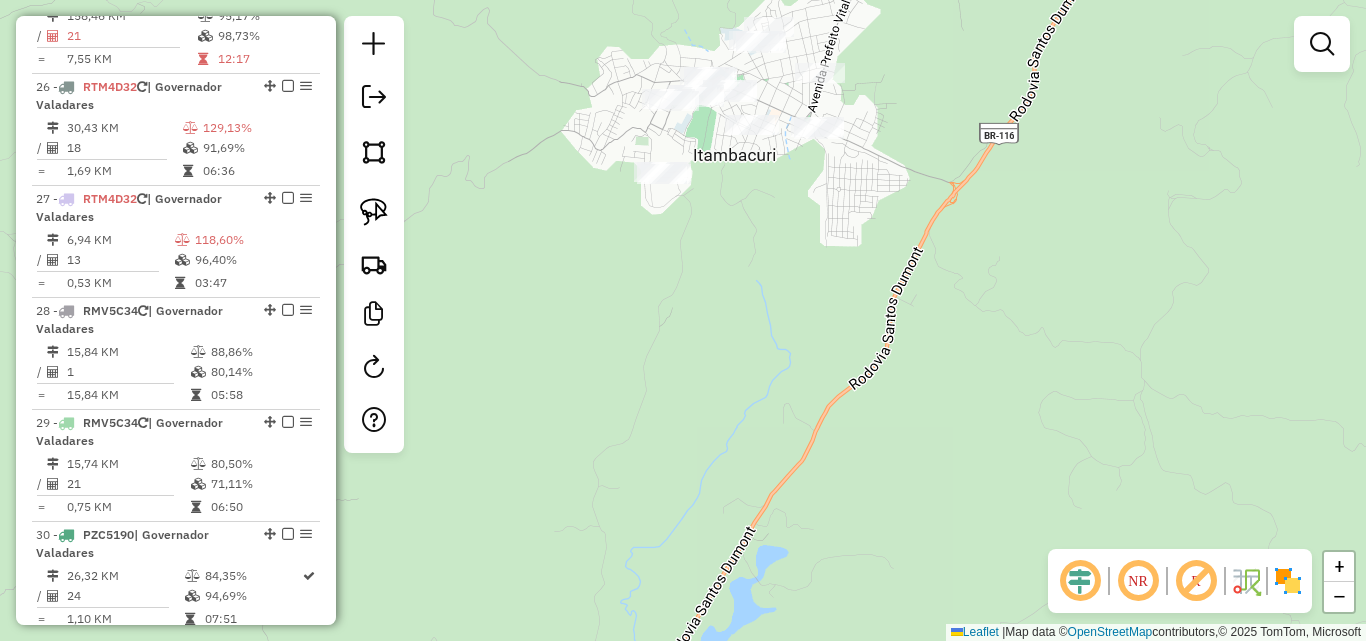 drag, startPoint x: 795, startPoint y: 417, endPoint x: 739, endPoint y: 218, distance: 206.7293 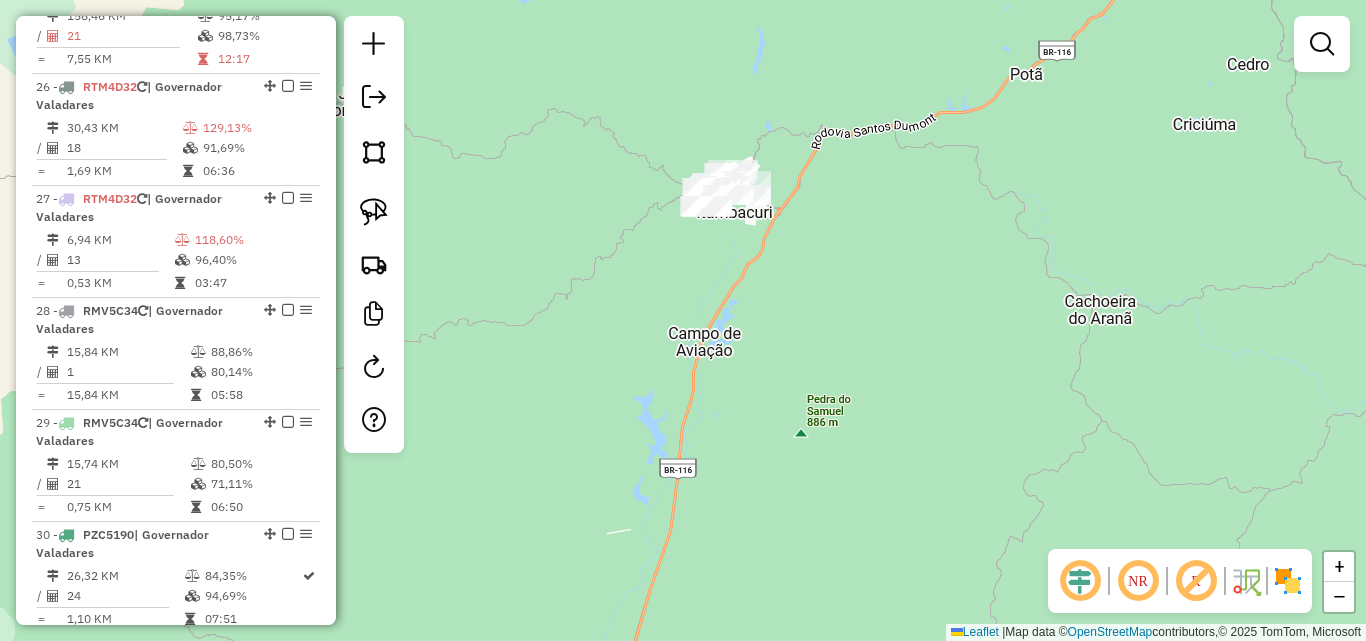 drag, startPoint x: 737, startPoint y: 373, endPoint x: 731, endPoint y: 288, distance: 85.2115 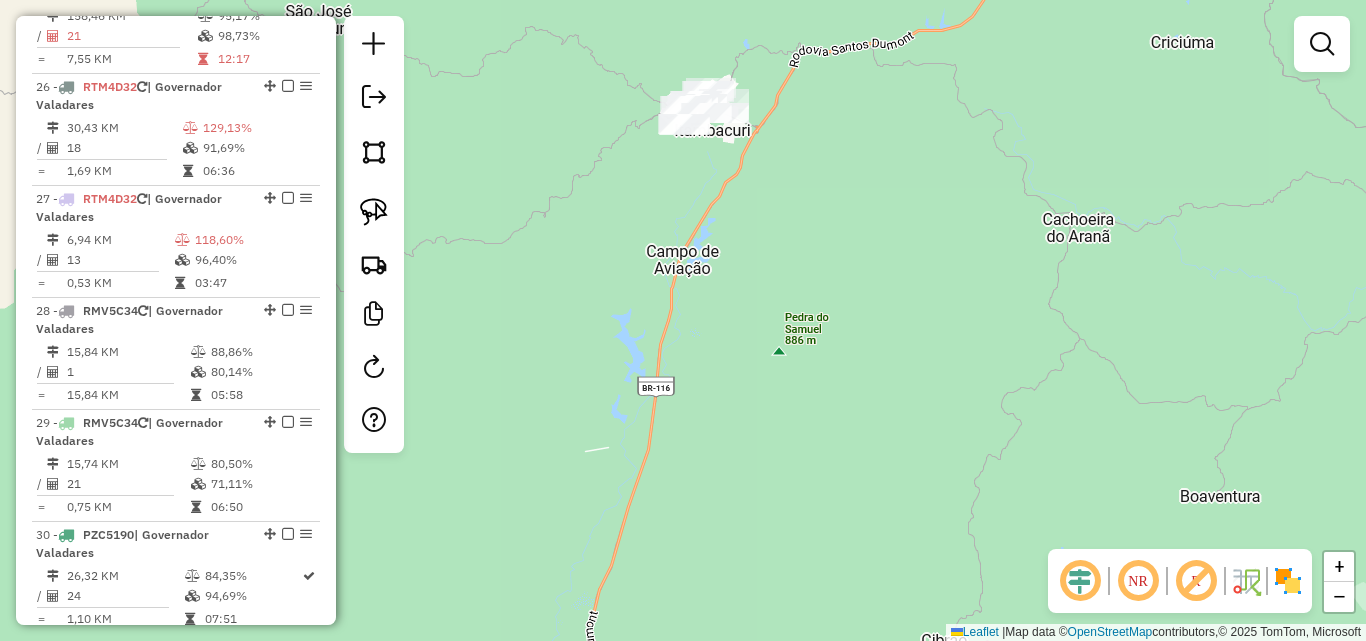 drag, startPoint x: 722, startPoint y: 292, endPoint x: 705, endPoint y: 249, distance: 46.238514 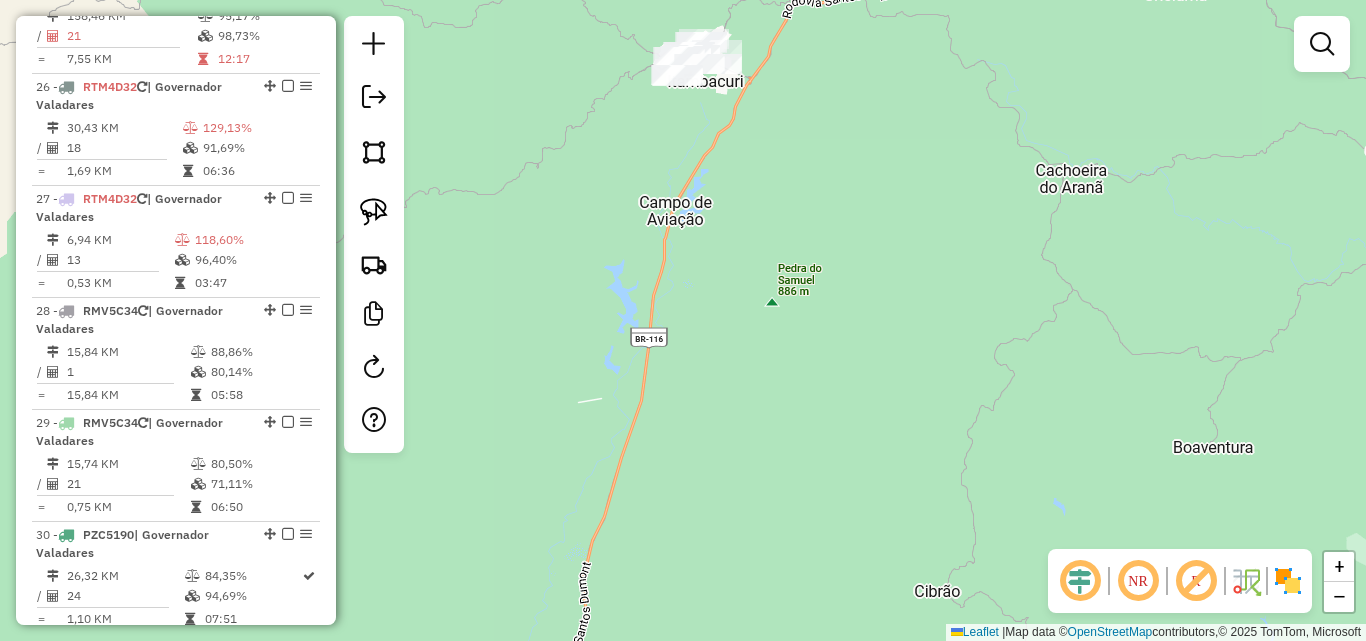 drag, startPoint x: 718, startPoint y: 311, endPoint x: 710, endPoint y: 230, distance: 81.394104 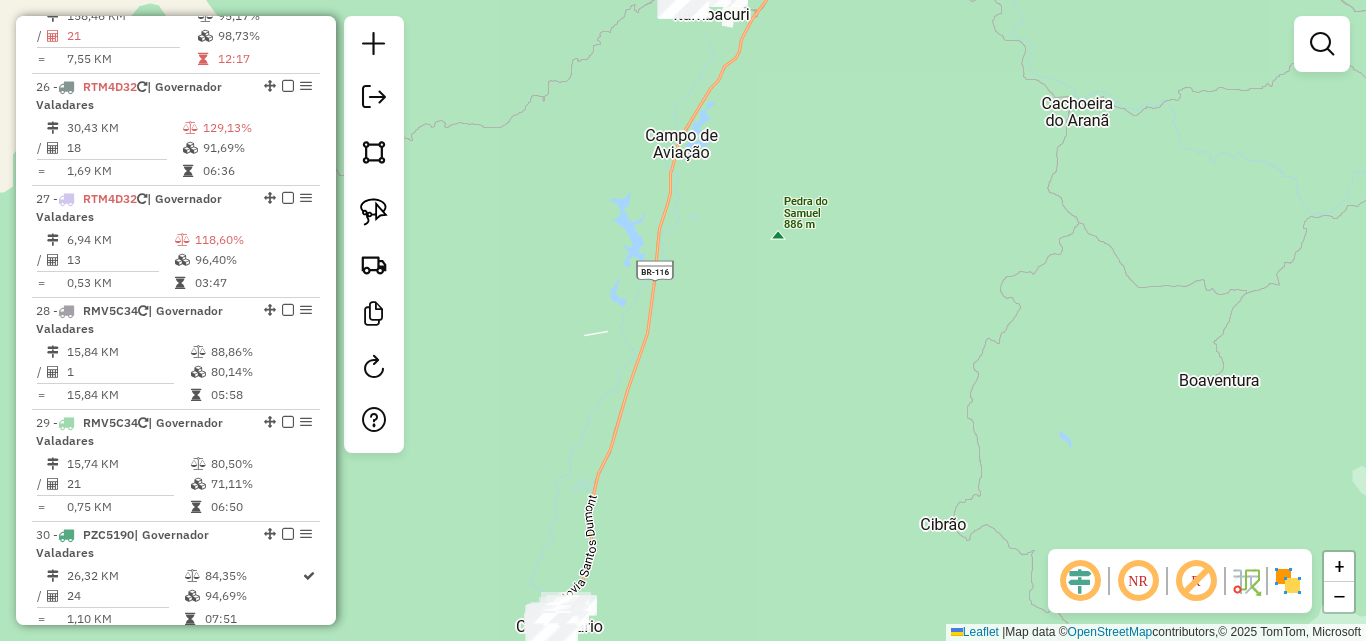 drag, startPoint x: 720, startPoint y: 294, endPoint x: 762, endPoint y: 238, distance: 70 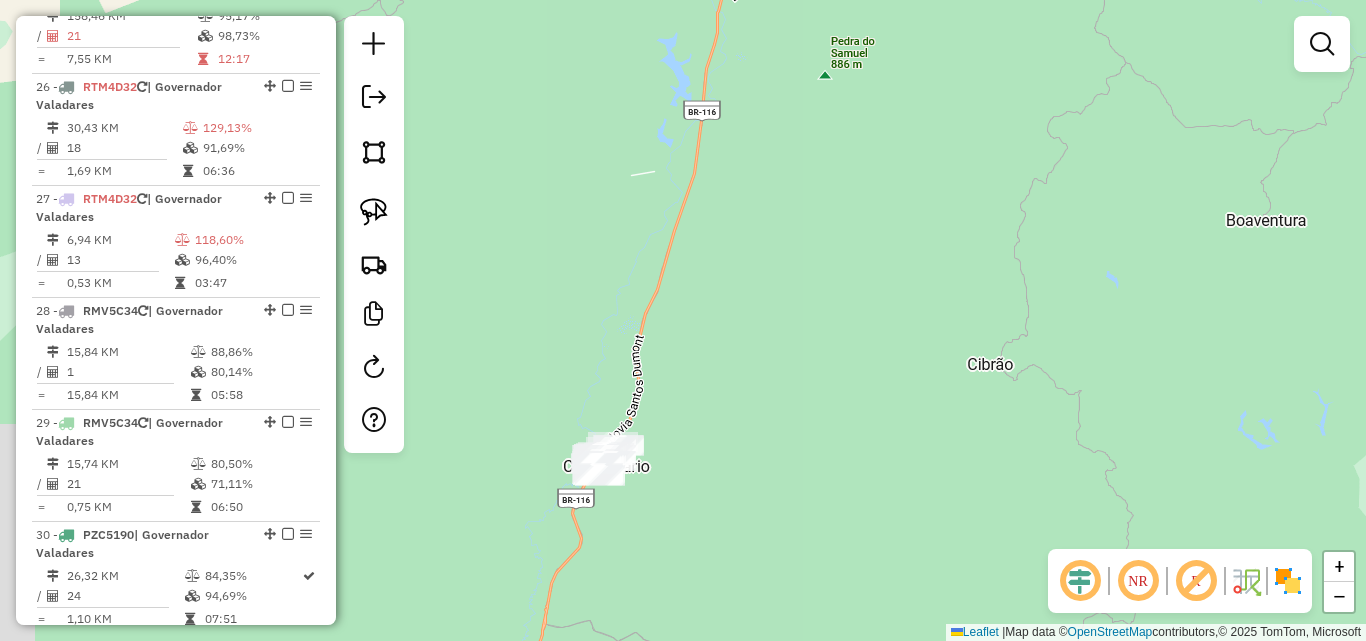 drag, startPoint x: 727, startPoint y: 341, endPoint x: 732, endPoint y: 264, distance: 77.16217 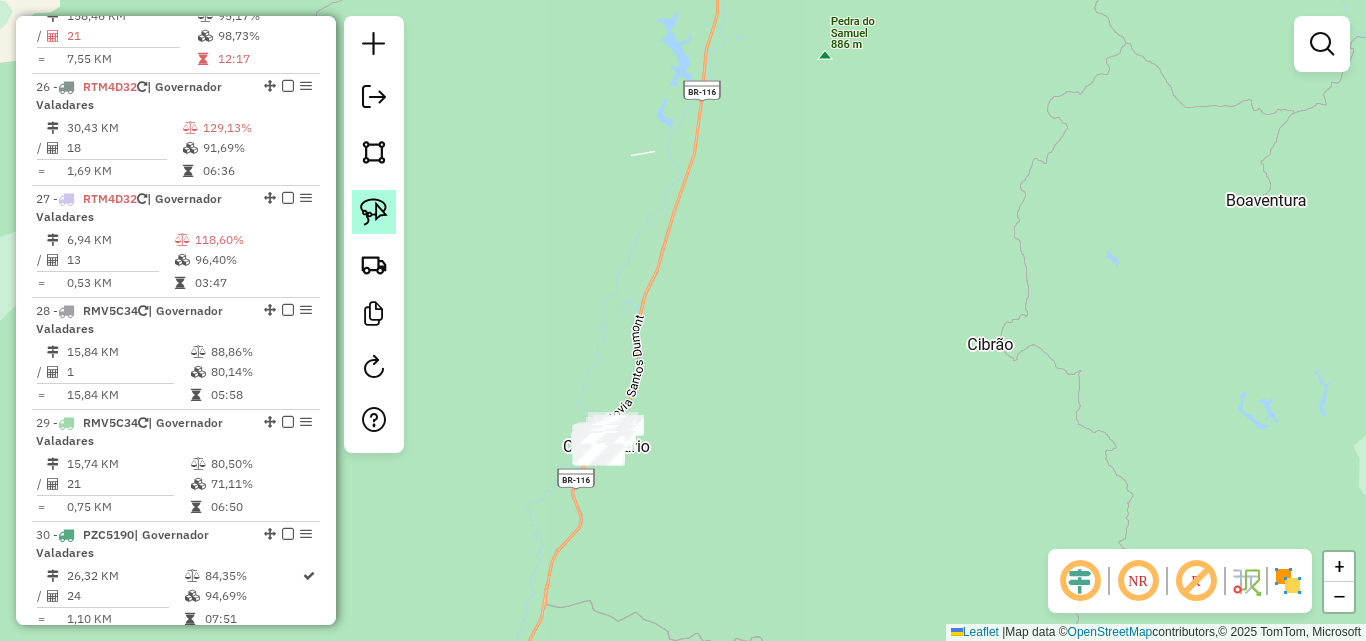 click 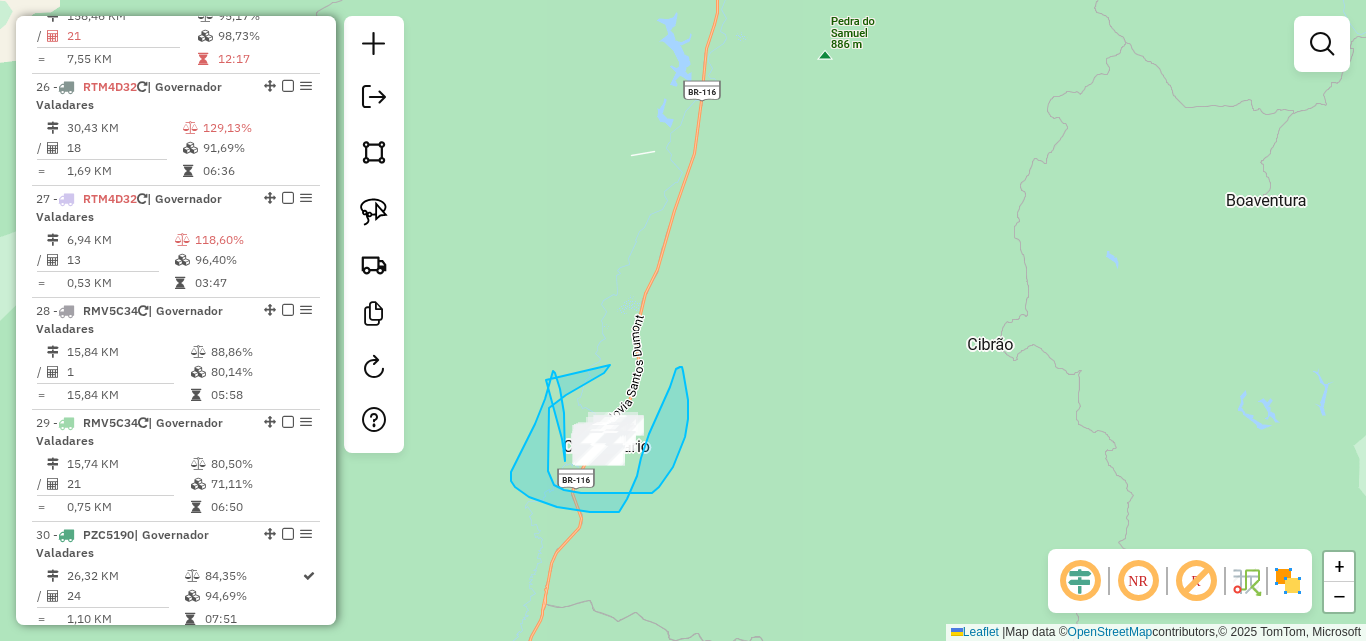 drag, startPoint x: 610, startPoint y: 365, endPoint x: 545, endPoint y: 377, distance: 66.09841 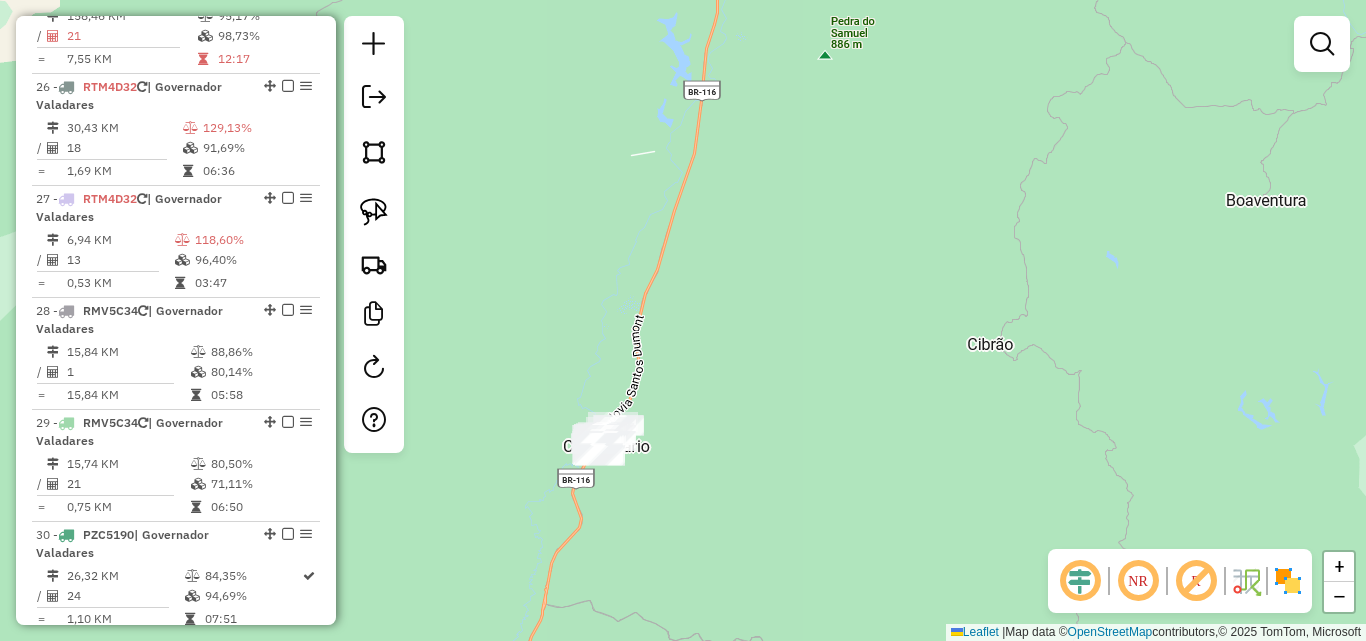 click on "Janela de atendimento Grade de atendimento Capacidade Transportadoras Veículos Cliente Pedidos  Rotas Selecione os dias de semana para filtrar as janelas de atendimento  Seg   Ter   Qua   Qui   Sex   Sáb   Dom  Informe o período da janela de atendimento: De: Até:  Filtrar exatamente a janela do cliente  Considerar janela de atendimento padrão  Selecione os dias de semana para filtrar as grades de atendimento  Seg   Ter   Qua   Qui   Sex   Sáb   Dom   Considerar clientes sem dia de atendimento cadastrado  Clientes fora do dia de atendimento selecionado Filtrar as atividades entre os valores definidos abaixo:  Peso mínimo:   Peso máximo:   Cubagem mínima:   Cubagem máxima:   De:   Até:  Filtrar as atividades entre o tempo de atendimento definido abaixo:  De:   Até:   Considerar capacidade total dos clientes não roteirizados Transportadora: Selecione um ou mais itens Tipo de veículo: Selecione um ou mais itens Veículo: Selecione um ou mais itens Motorista: Selecione um ou mais itens Nome: Rótulo:" 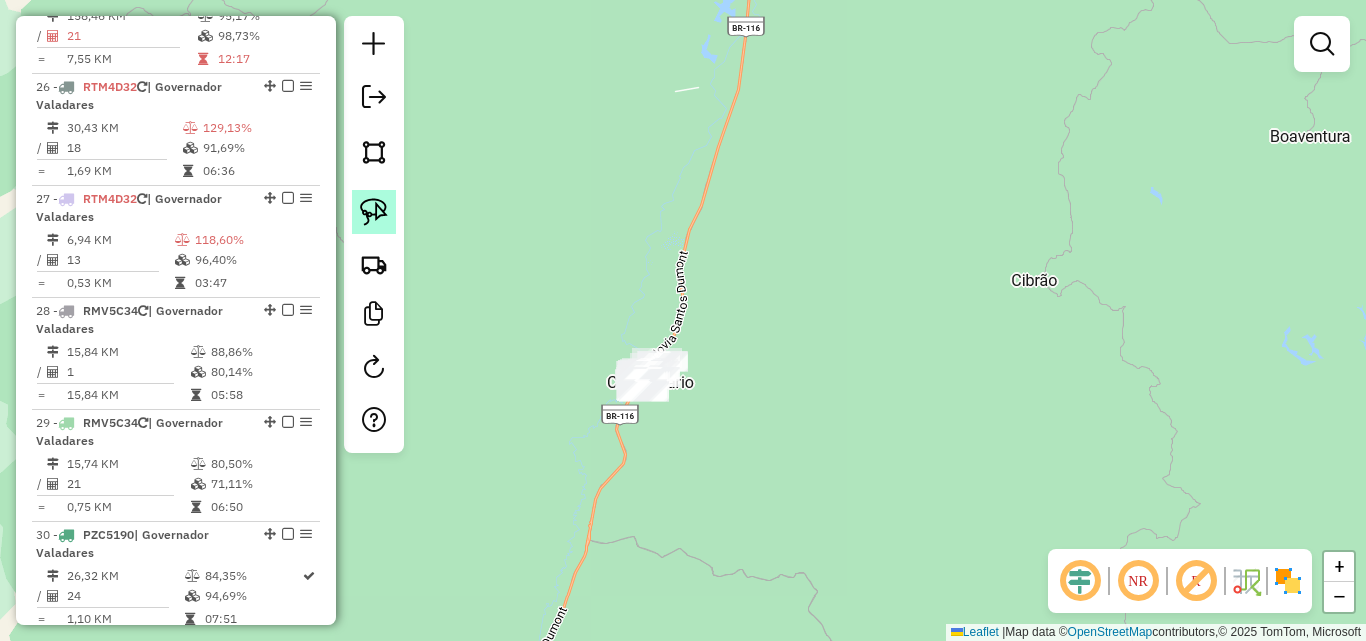 click 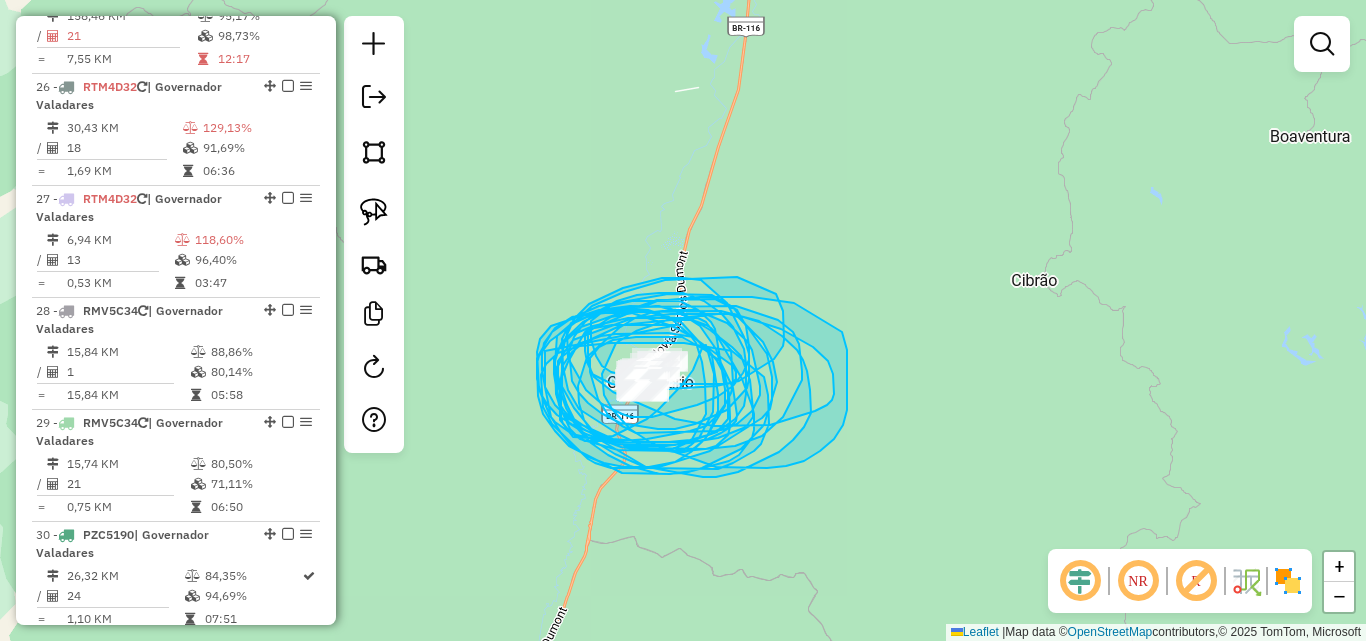 drag, startPoint x: 677, startPoint y: 325, endPoint x: 551, endPoint y: 322, distance: 126.035706 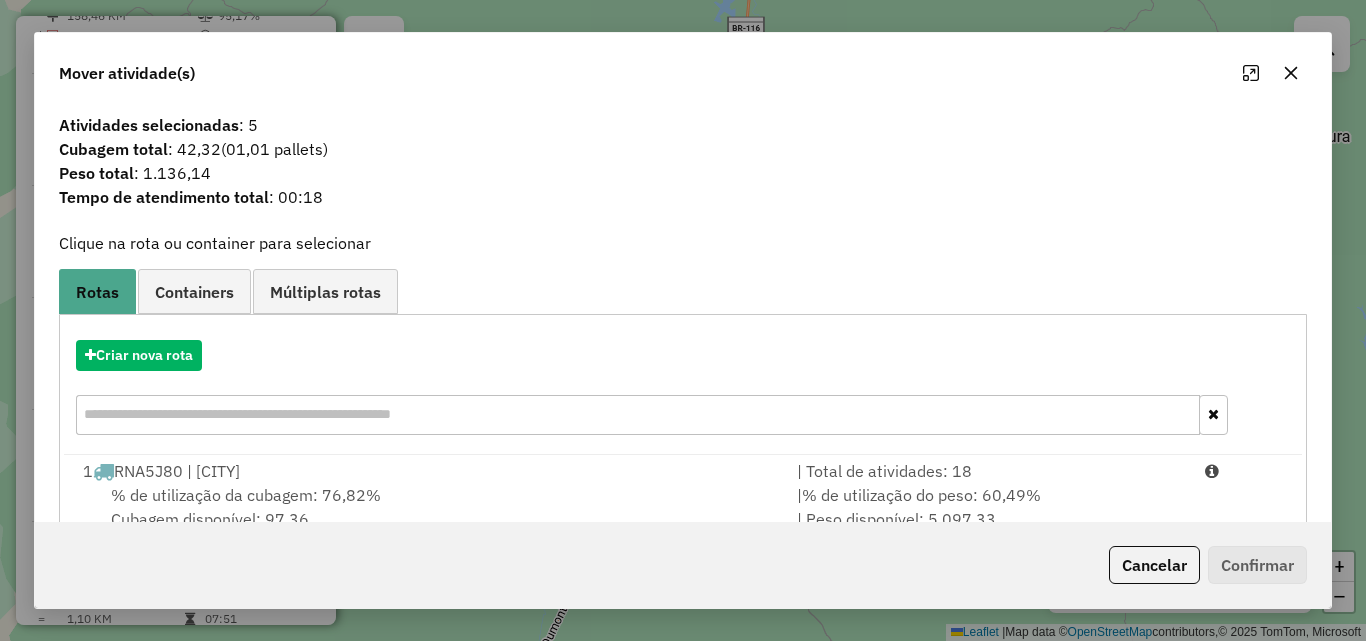click 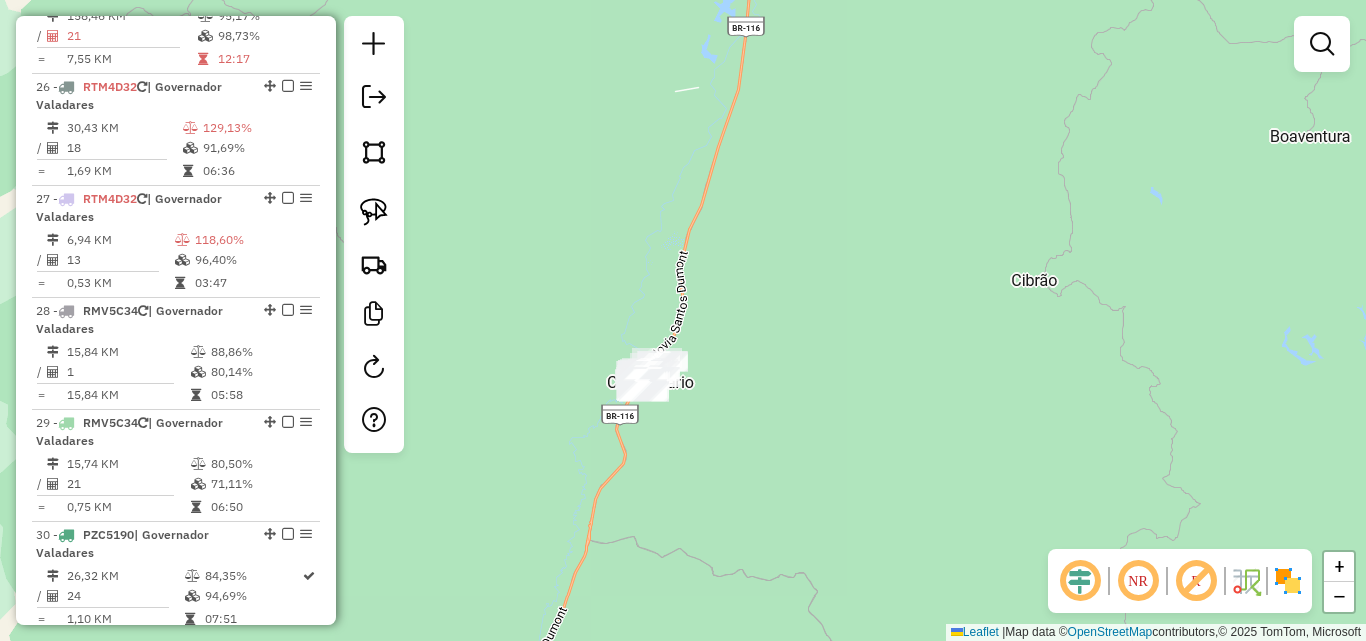 click on "Janela de atendimento Grade de atendimento Capacidade Transportadoras Veículos Cliente Pedidos  Rotas Selecione os dias de semana para filtrar as janelas de atendimento  Seg   Ter   Qua   Qui   Sex   Sáb   Dom  Informe o período da janela de atendimento: De: Até:  Filtrar exatamente a janela do cliente  Considerar janela de atendimento padrão  Selecione os dias de semana para filtrar as grades de atendimento  Seg   Ter   Qua   Qui   Sex   Sáb   Dom   Considerar clientes sem dia de atendimento cadastrado  Clientes fora do dia de atendimento selecionado Filtrar as atividades entre os valores definidos abaixo:  Peso mínimo:   Peso máximo:   Cubagem mínima:   Cubagem máxima:   De:   Até:  Filtrar as atividades entre o tempo de atendimento definido abaixo:  De:   Até:   Considerar capacidade total dos clientes não roteirizados Transportadora: Selecione um ou mais itens Tipo de veículo: Selecione um ou mais itens Veículo: Selecione um ou mais itens Motorista: Selecione um ou mais itens Nome: Rótulo:" 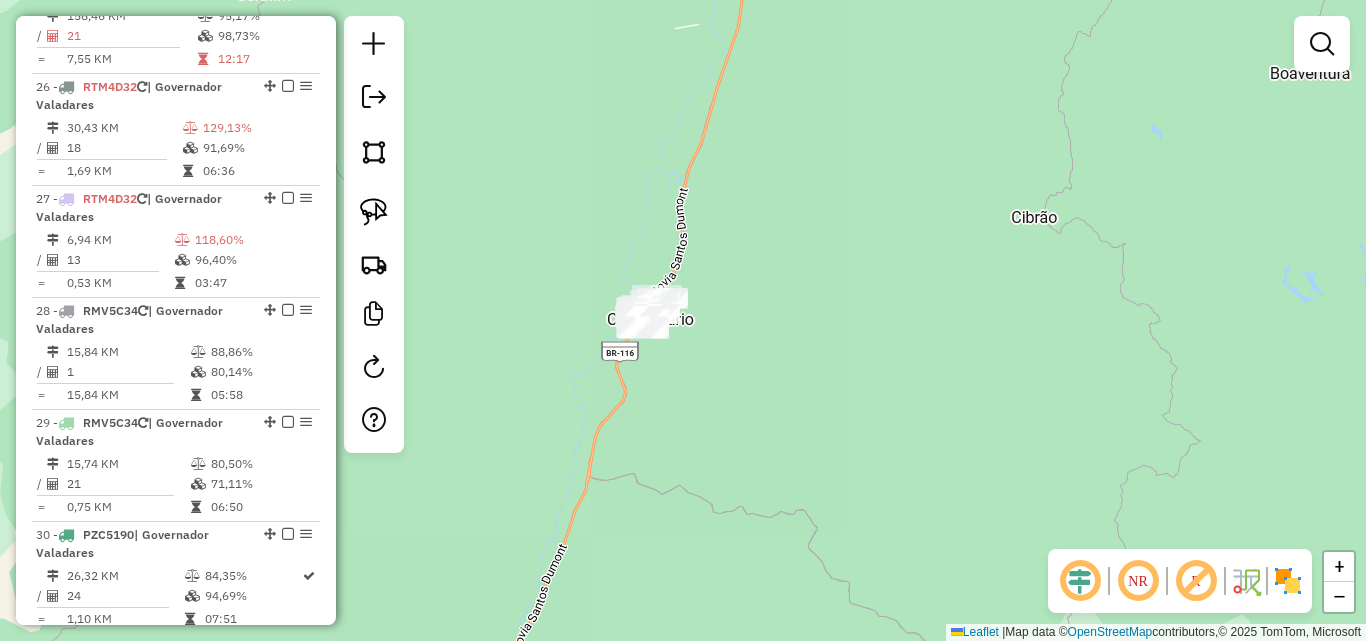 drag, startPoint x: 553, startPoint y: 263, endPoint x: 553, endPoint y: 200, distance: 63 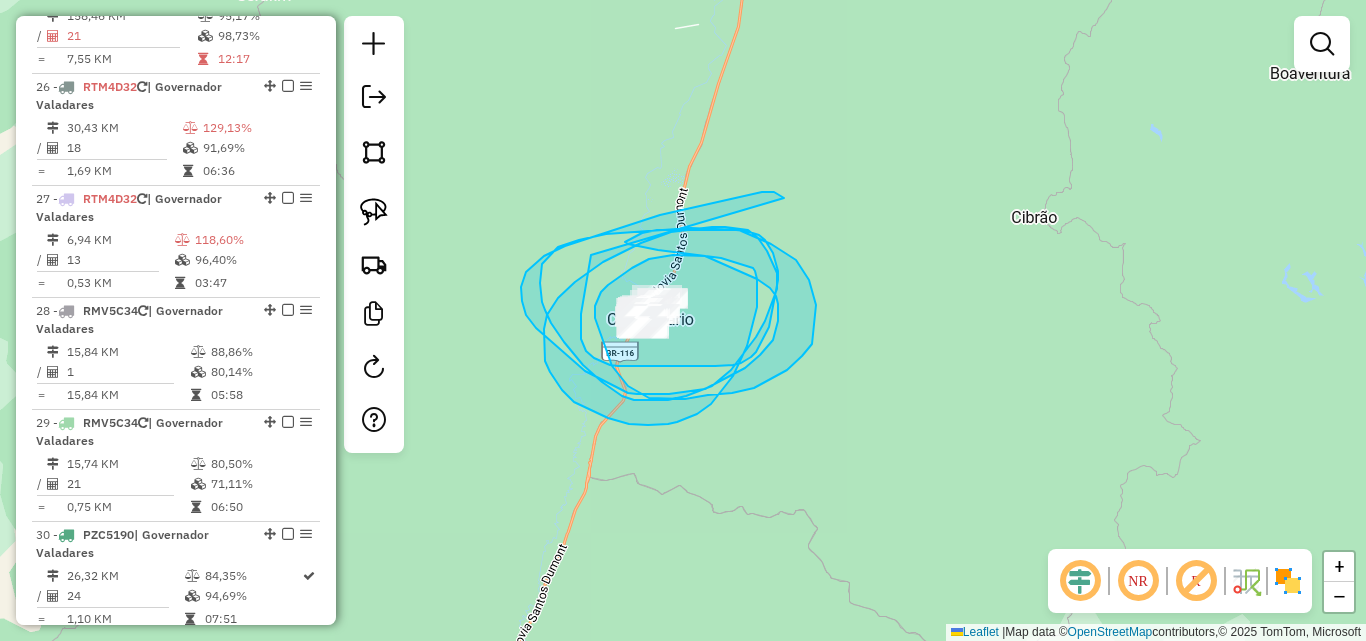 drag, startPoint x: 591, startPoint y: 255, endPoint x: 785, endPoint y: 201, distance: 201.37527 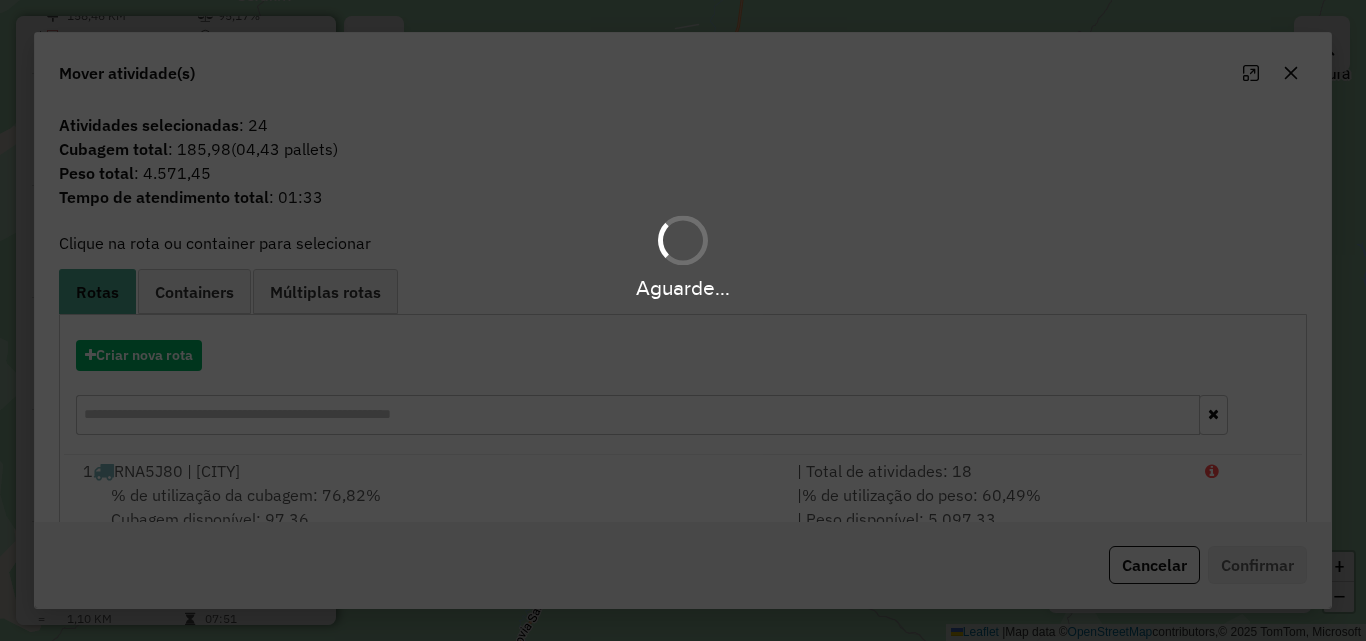 click on "Aguarde..." at bounding box center (683, 320) 